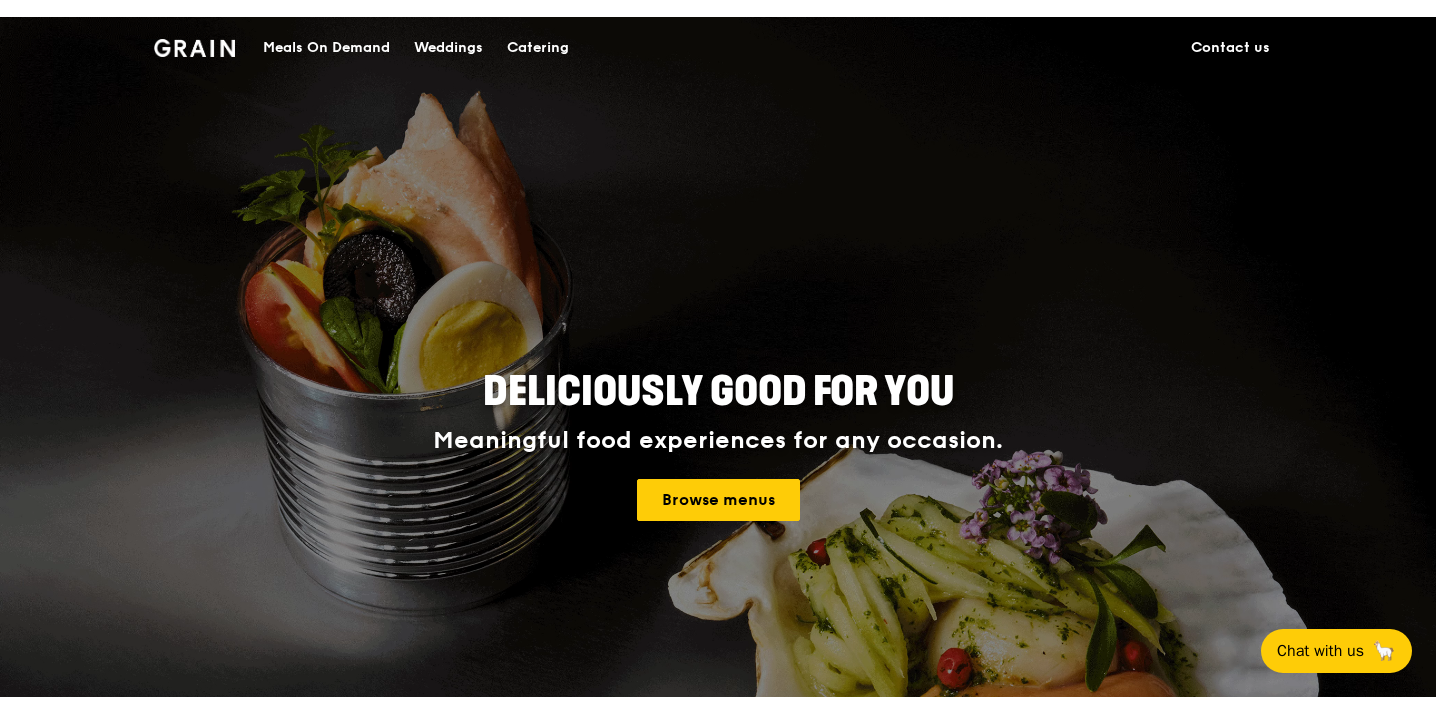 scroll, scrollTop: 0, scrollLeft: 0, axis: both 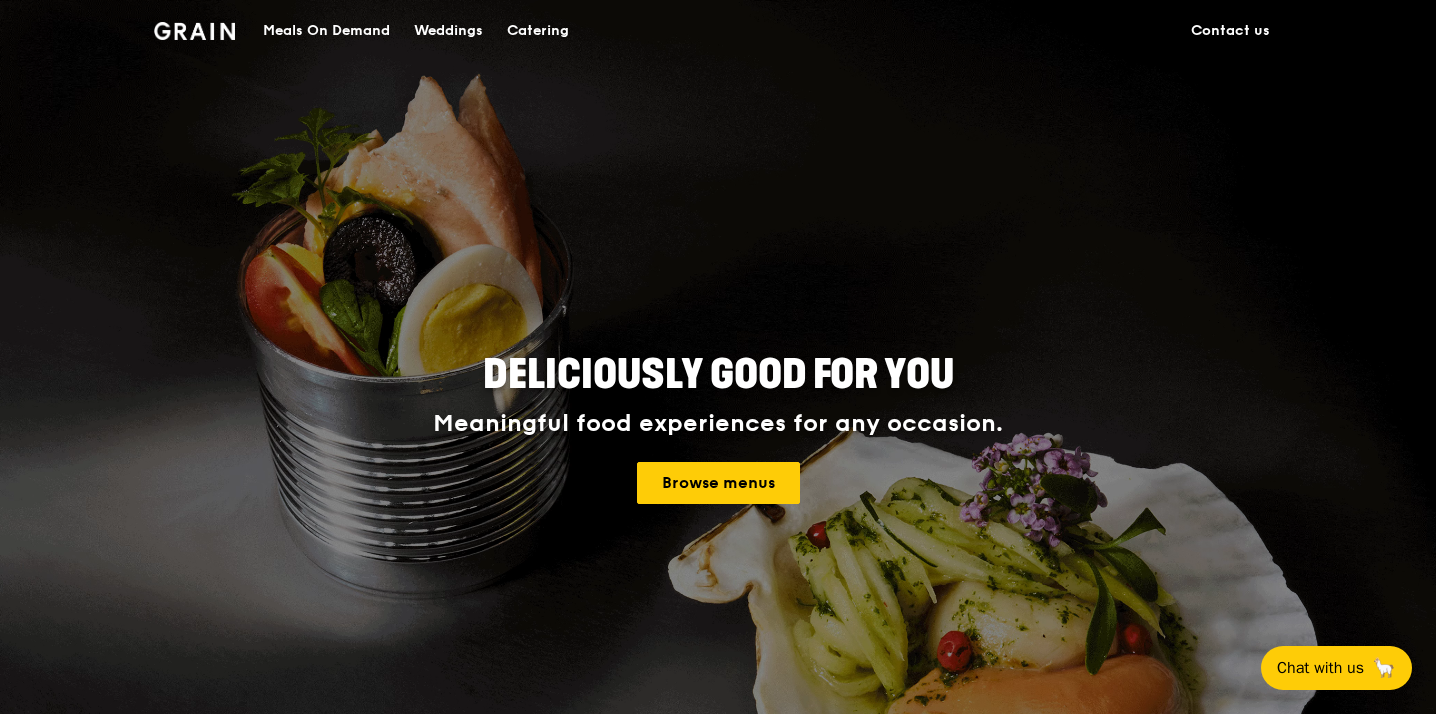 click on "Catering" at bounding box center [538, 31] 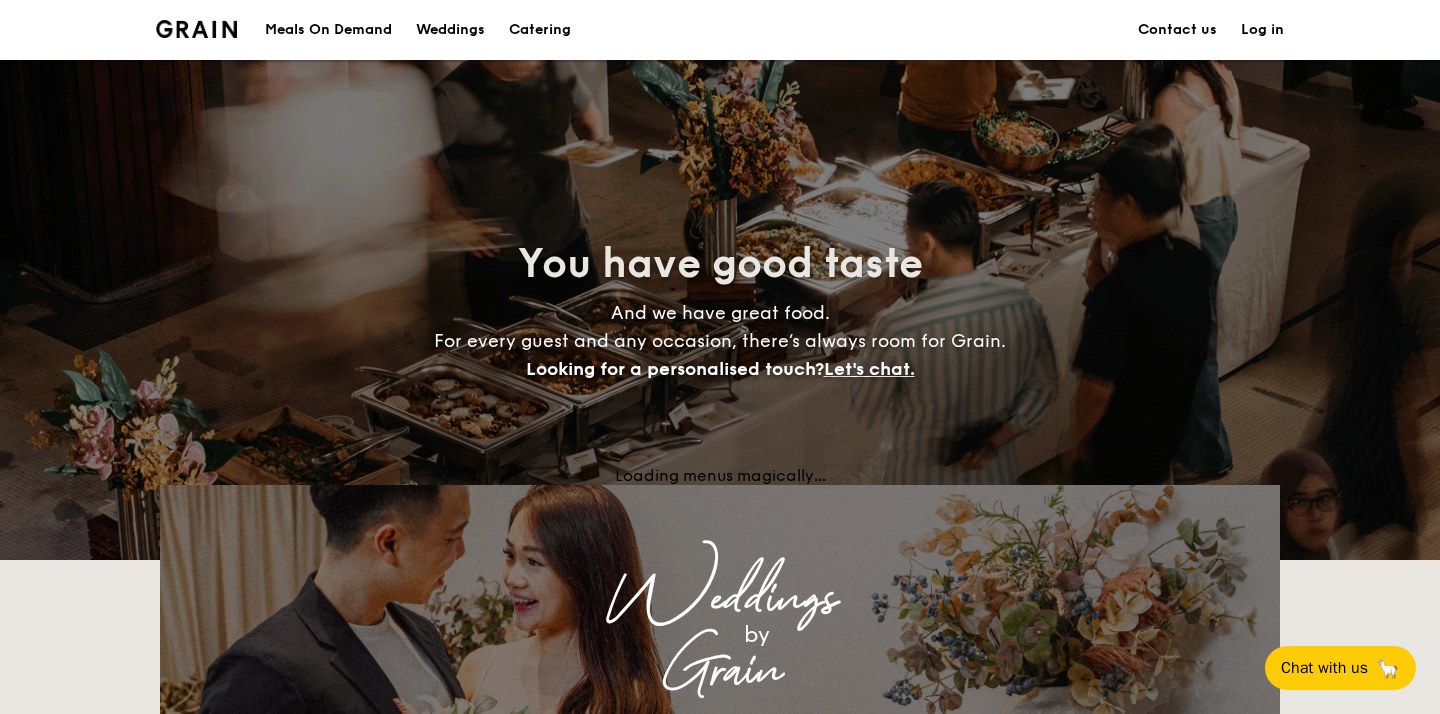 scroll, scrollTop: 0, scrollLeft: 0, axis: both 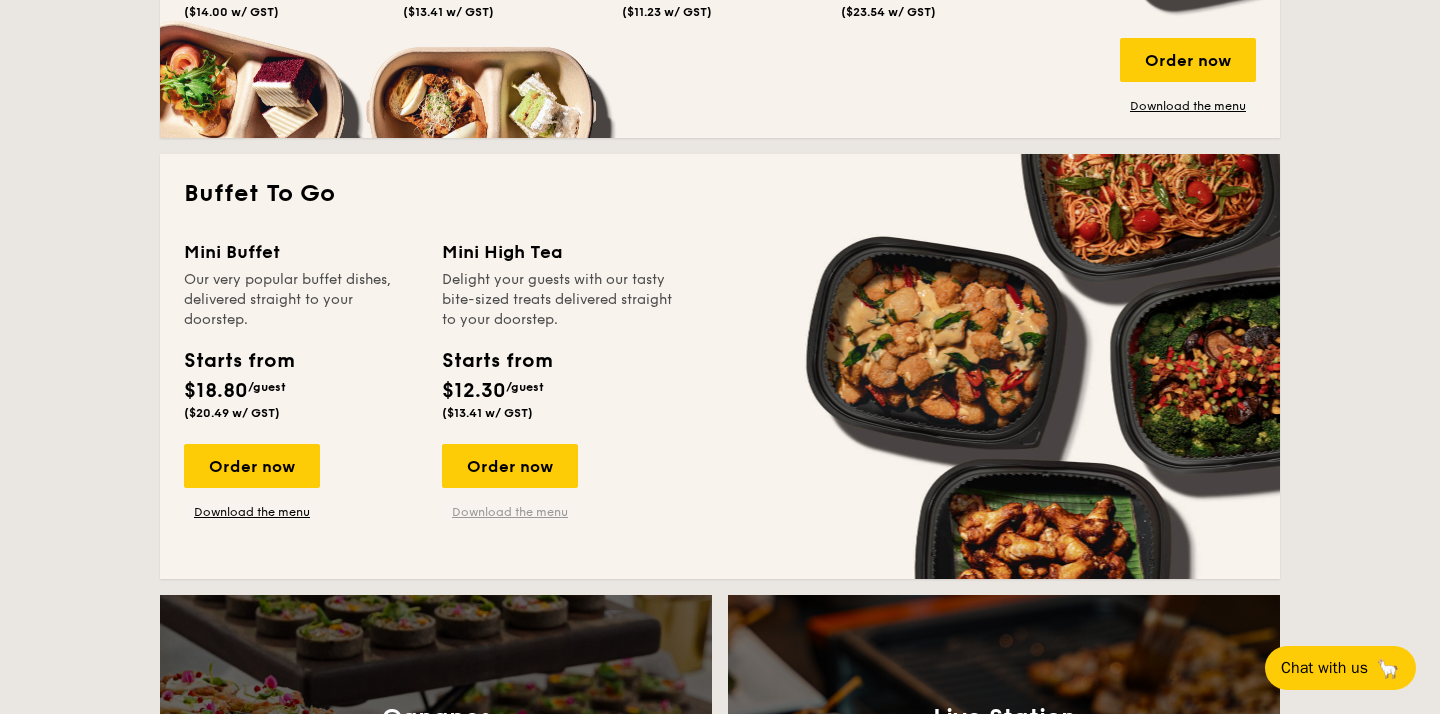 click on "Download the menu" at bounding box center [510, 512] 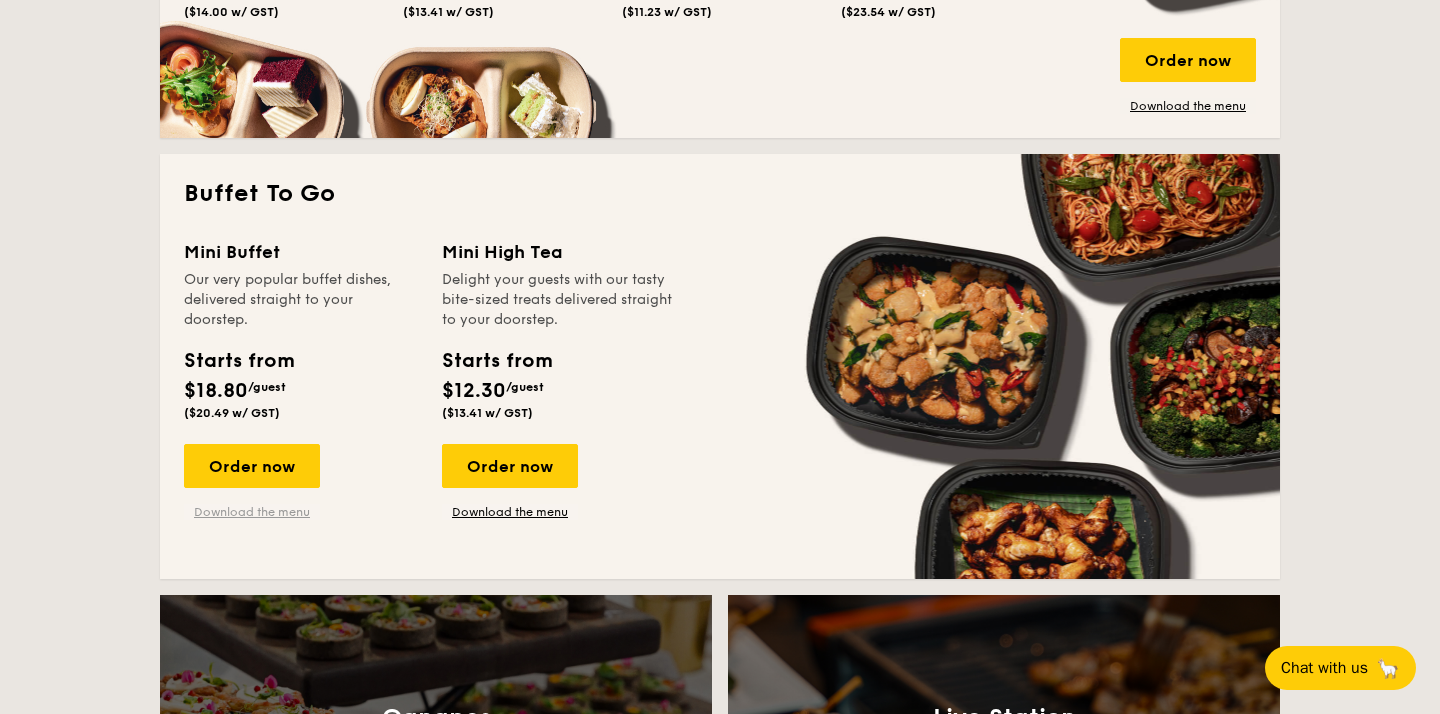 click on "Download the menu" at bounding box center (252, 512) 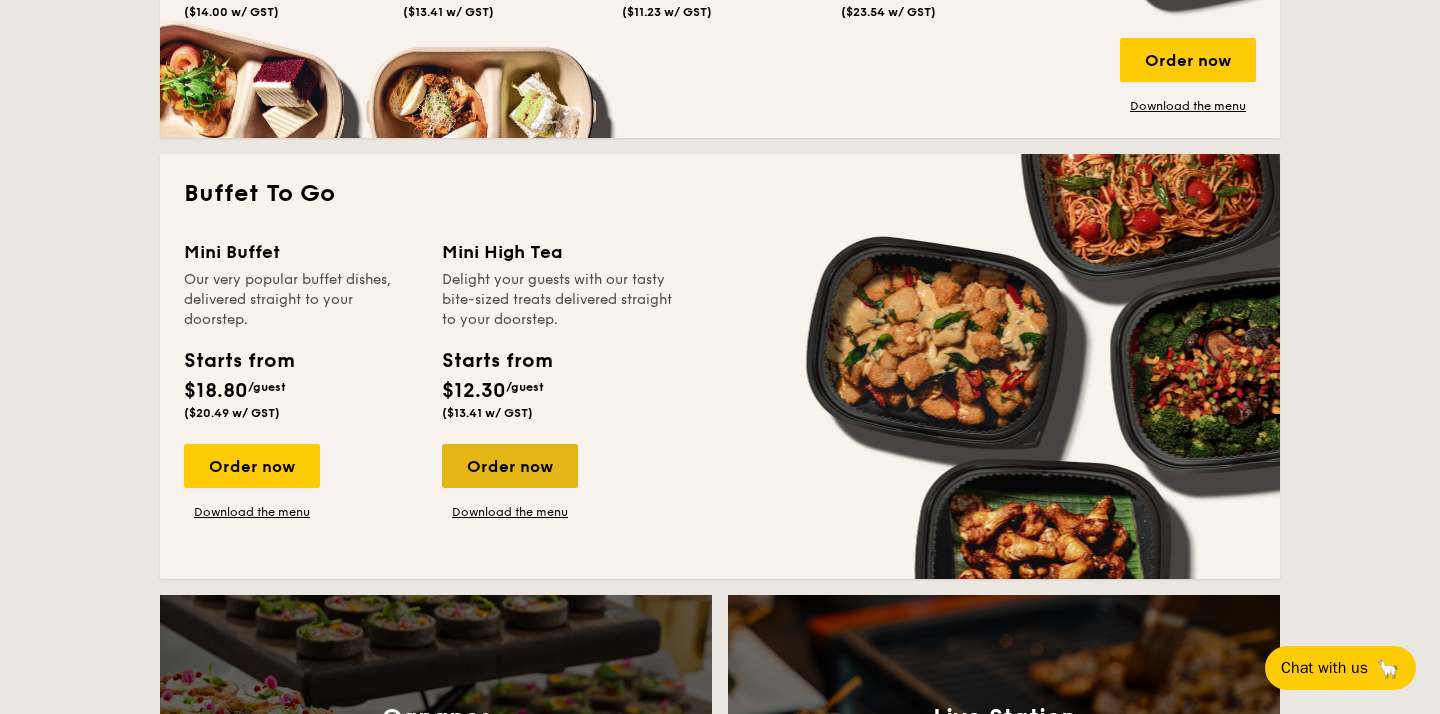 click on "Order now" at bounding box center [510, 466] 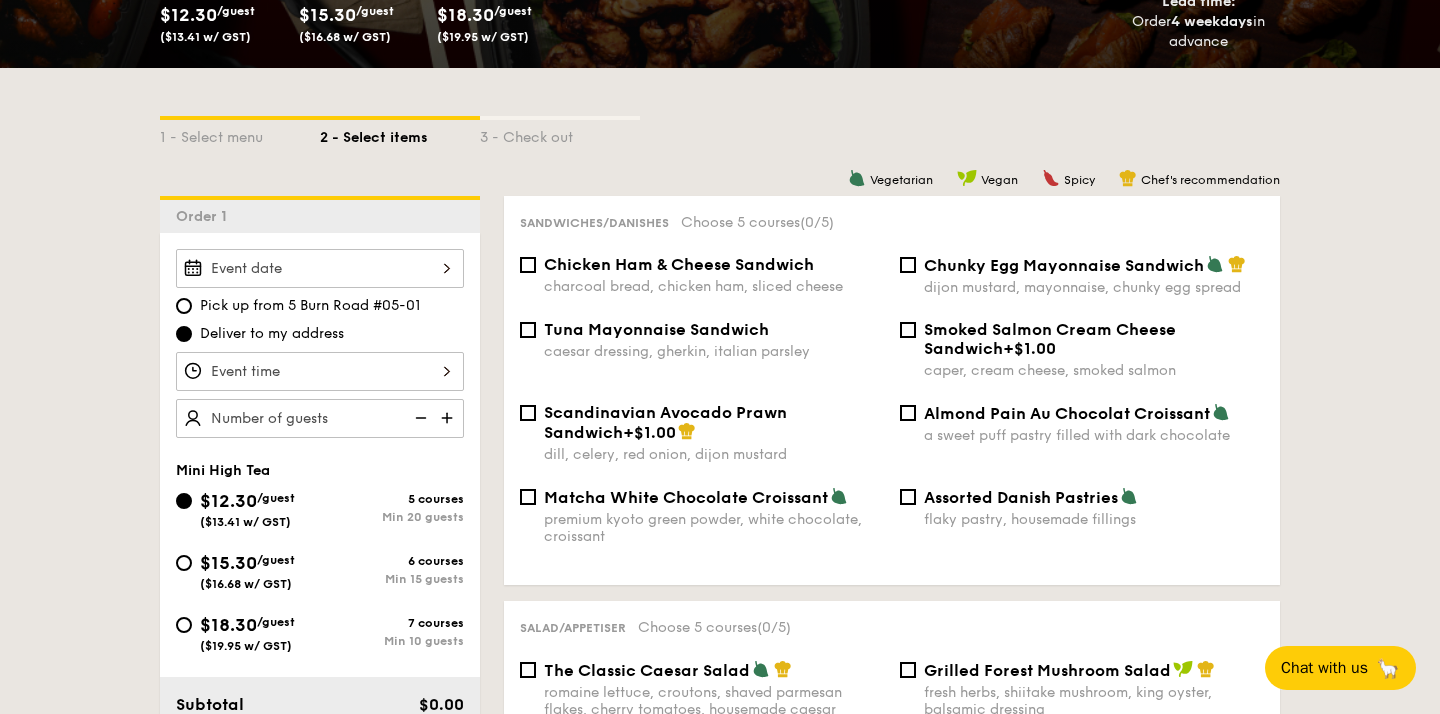 scroll, scrollTop: 377, scrollLeft: 0, axis: vertical 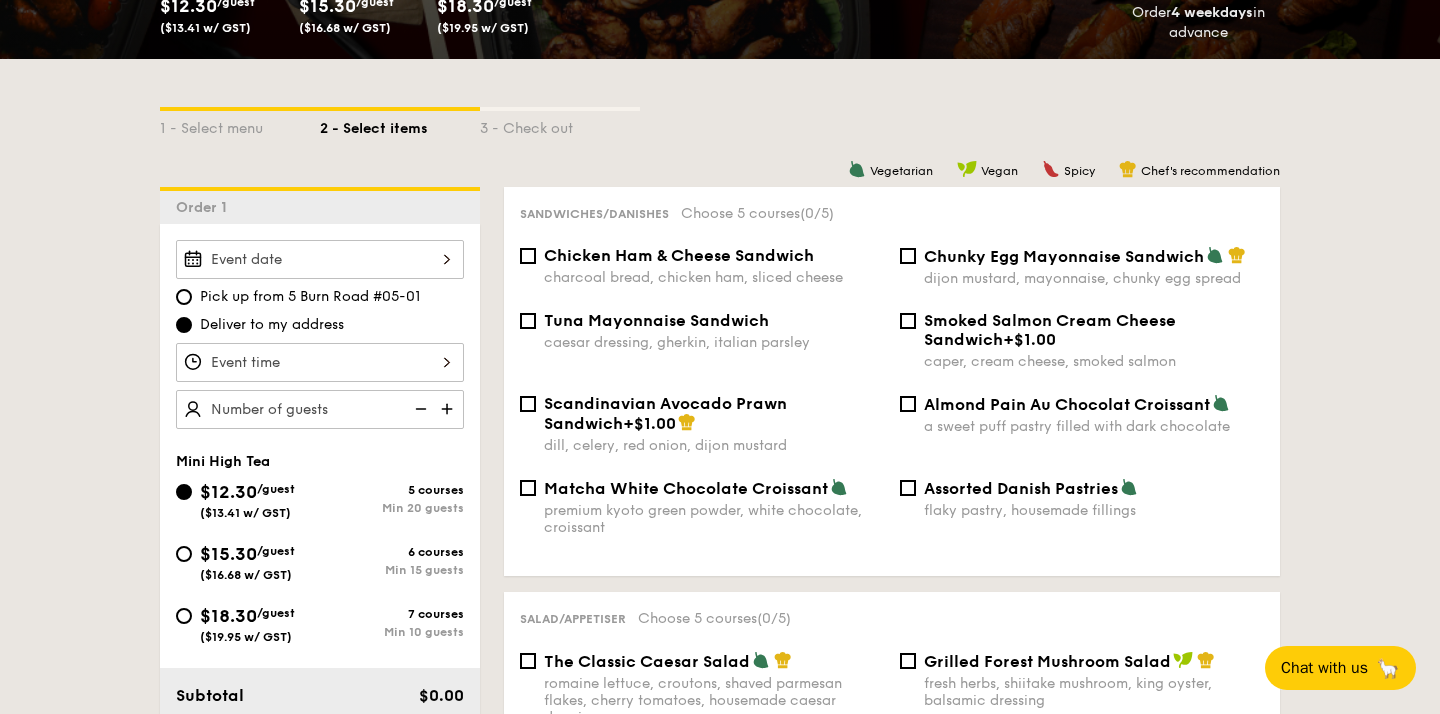 click at bounding box center [320, 259] 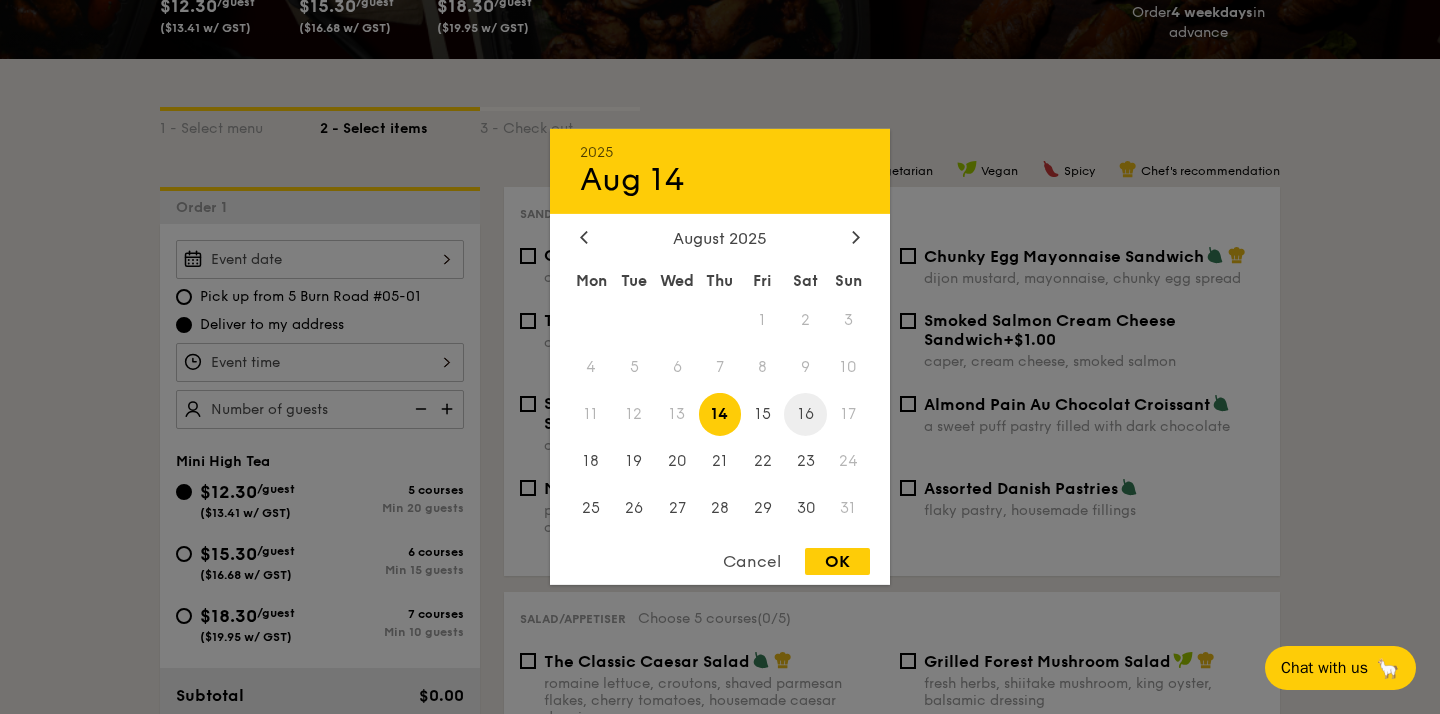 click on "16" at bounding box center [805, 414] 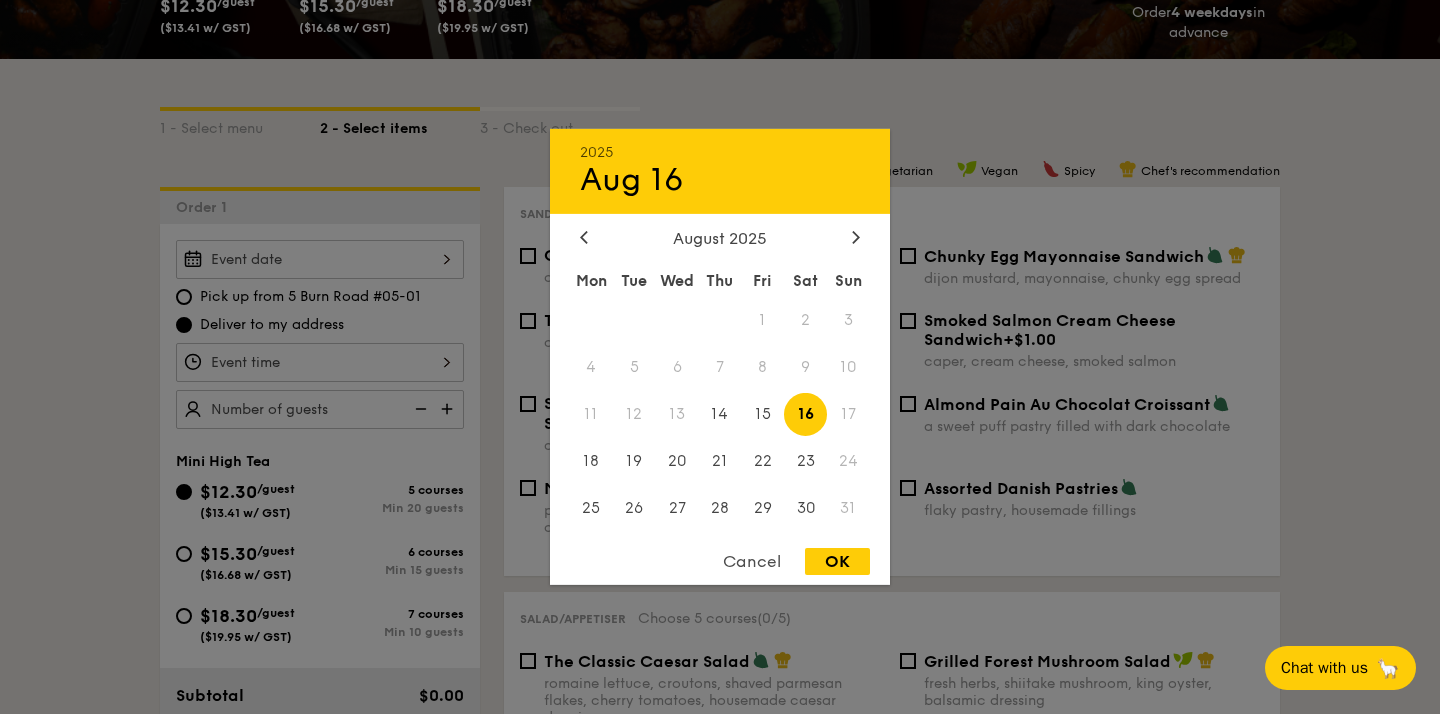 click on "OK" at bounding box center [837, 561] 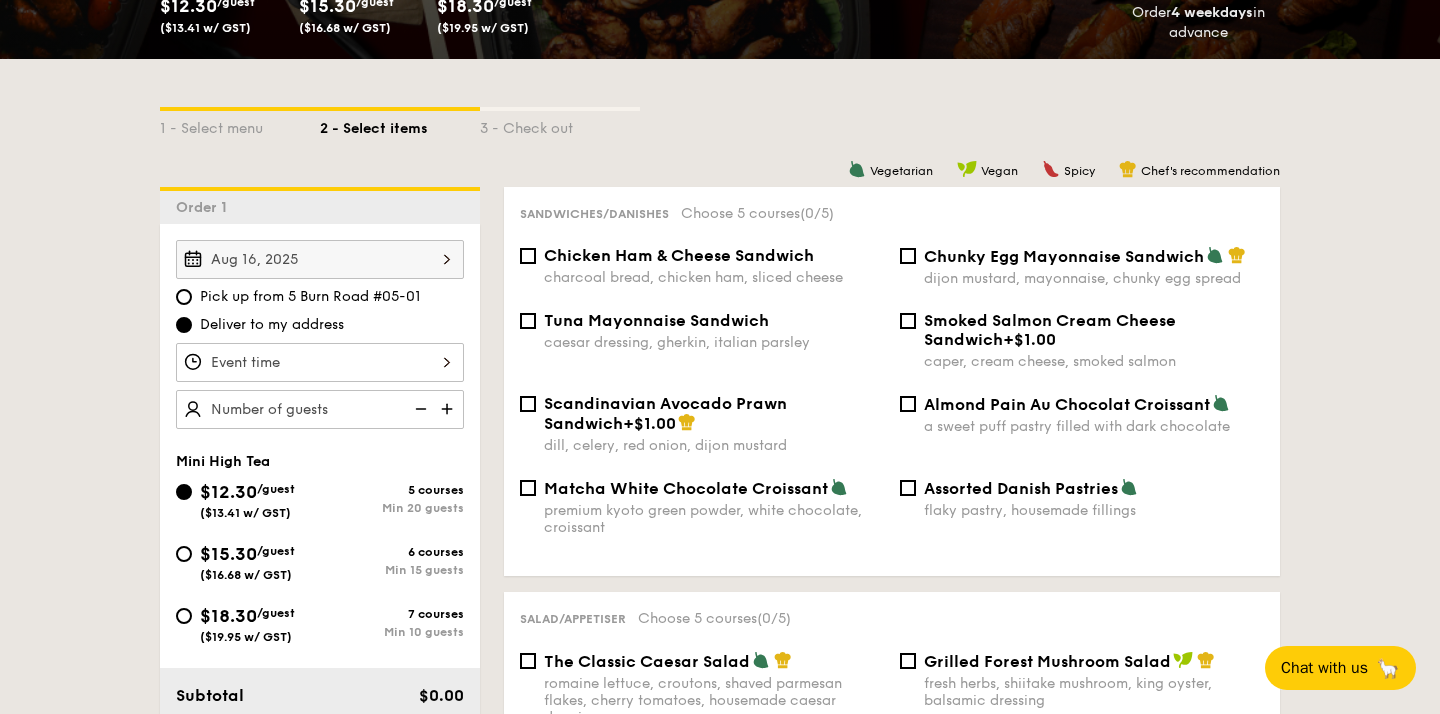 click at bounding box center [320, 362] 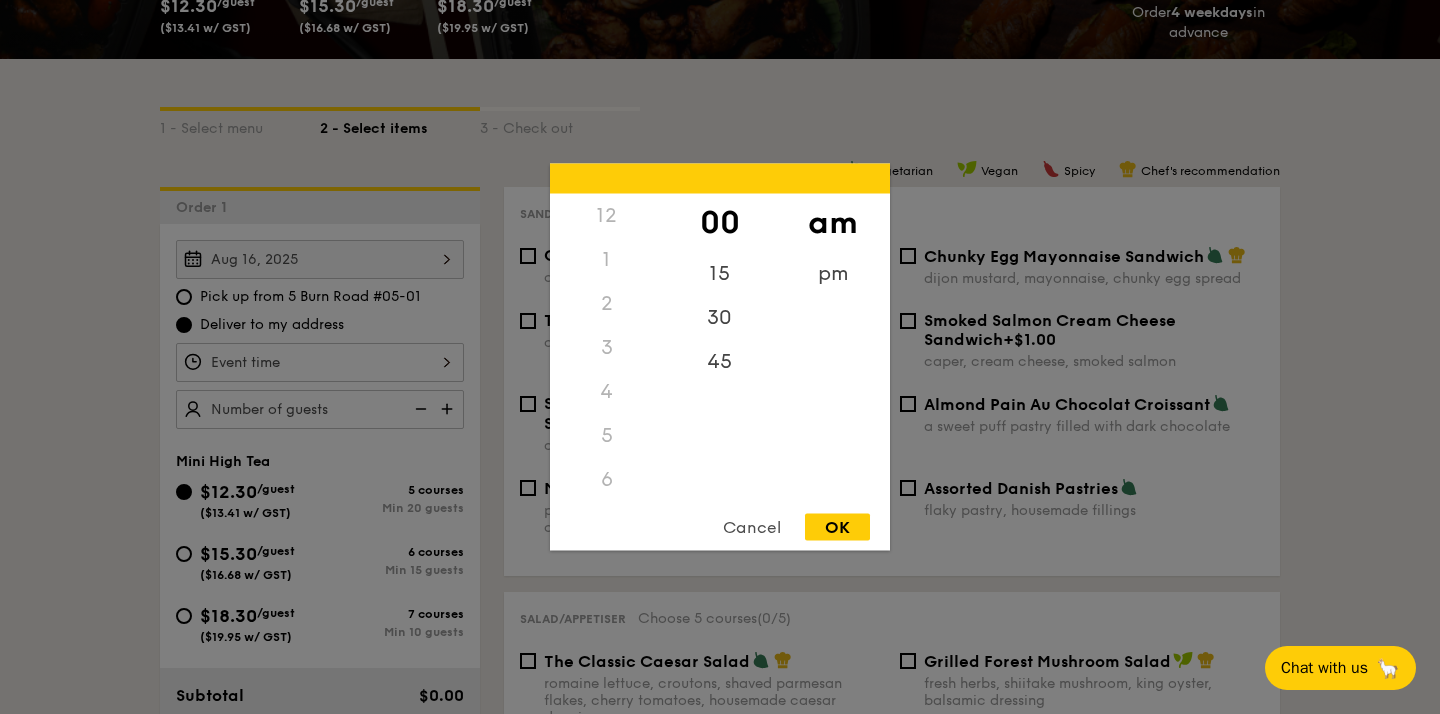 scroll, scrollTop: 237, scrollLeft: 0, axis: vertical 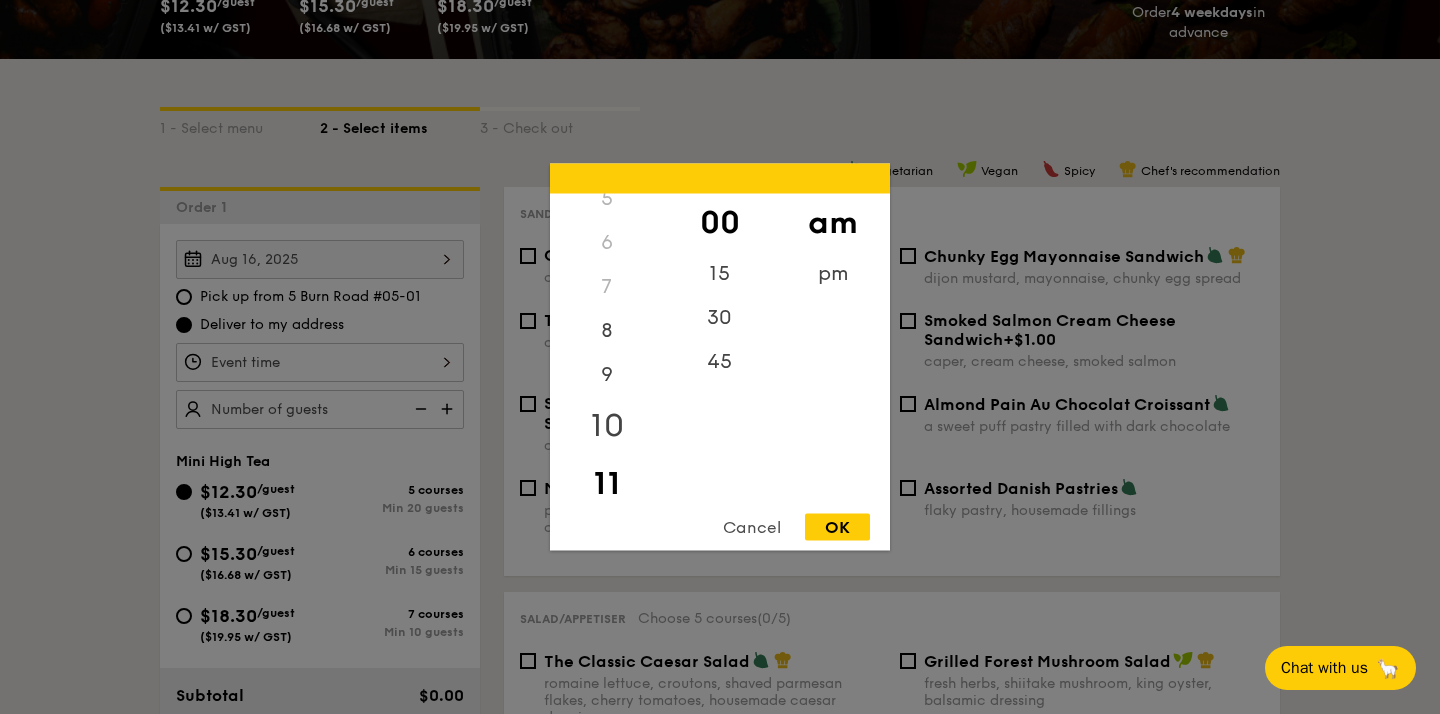 click on "10" at bounding box center (606, 426) 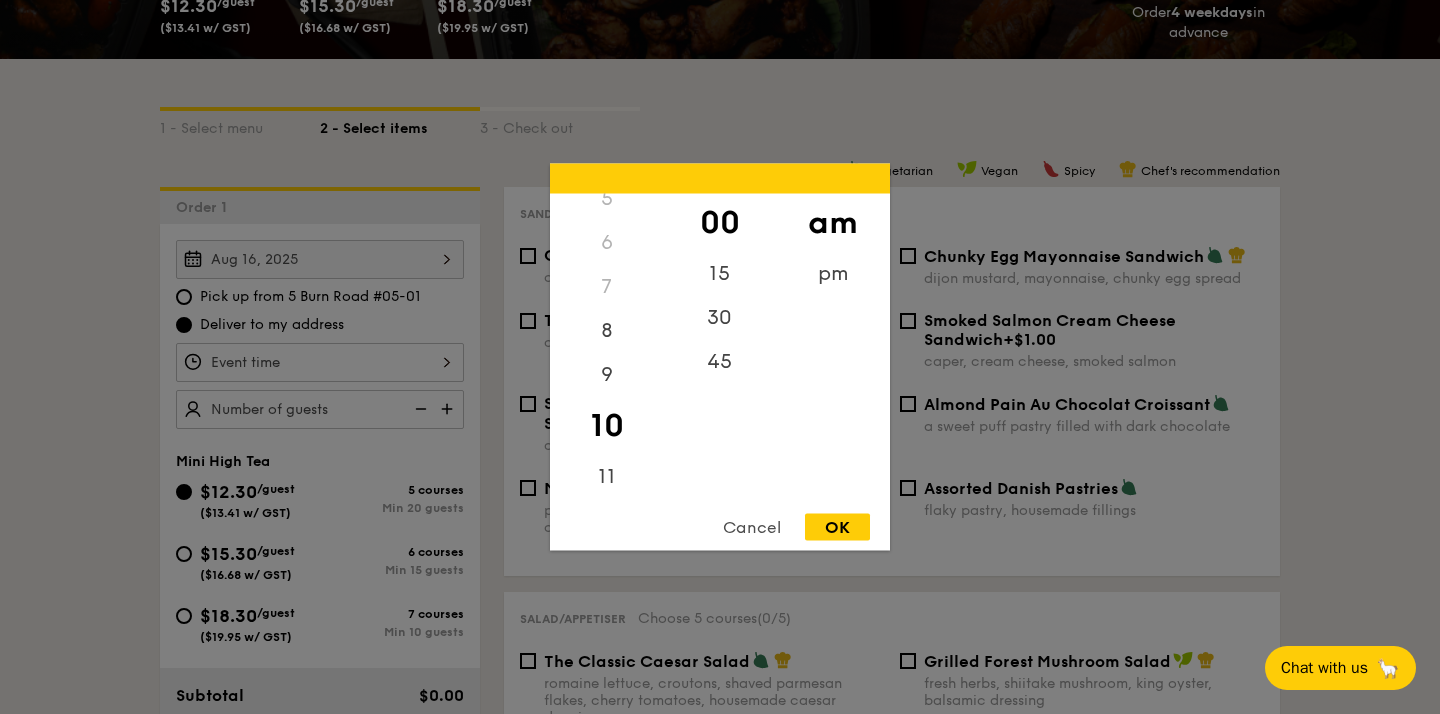 click on "OK" at bounding box center [837, 527] 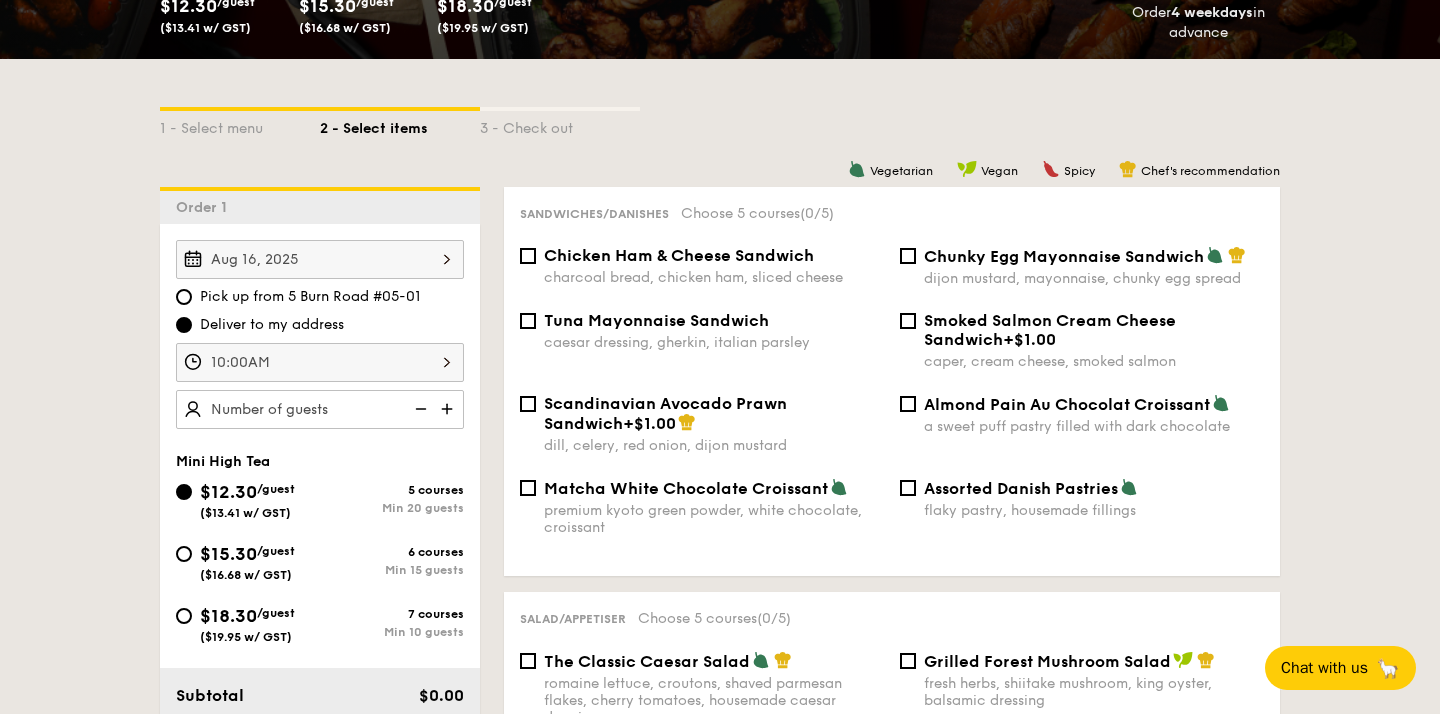 click at bounding box center (449, 409) 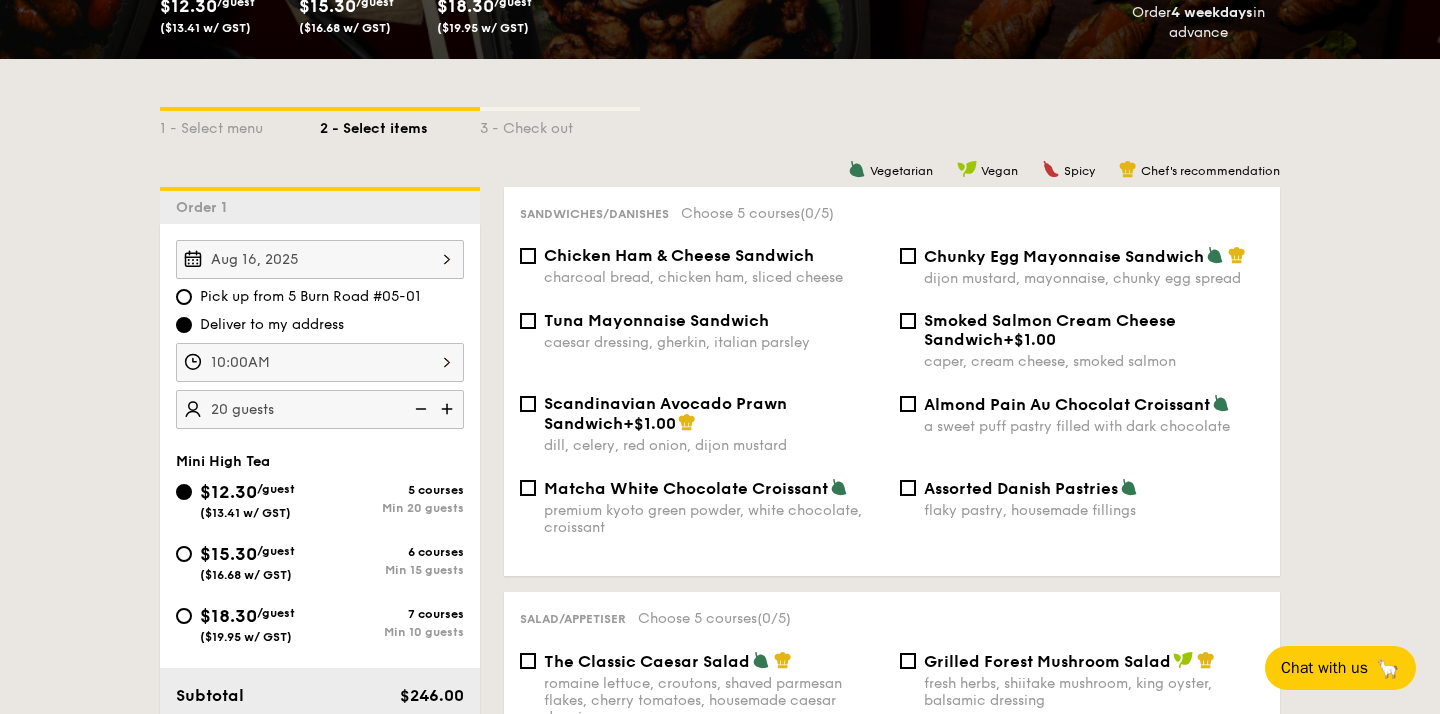 click at bounding box center [449, 409] 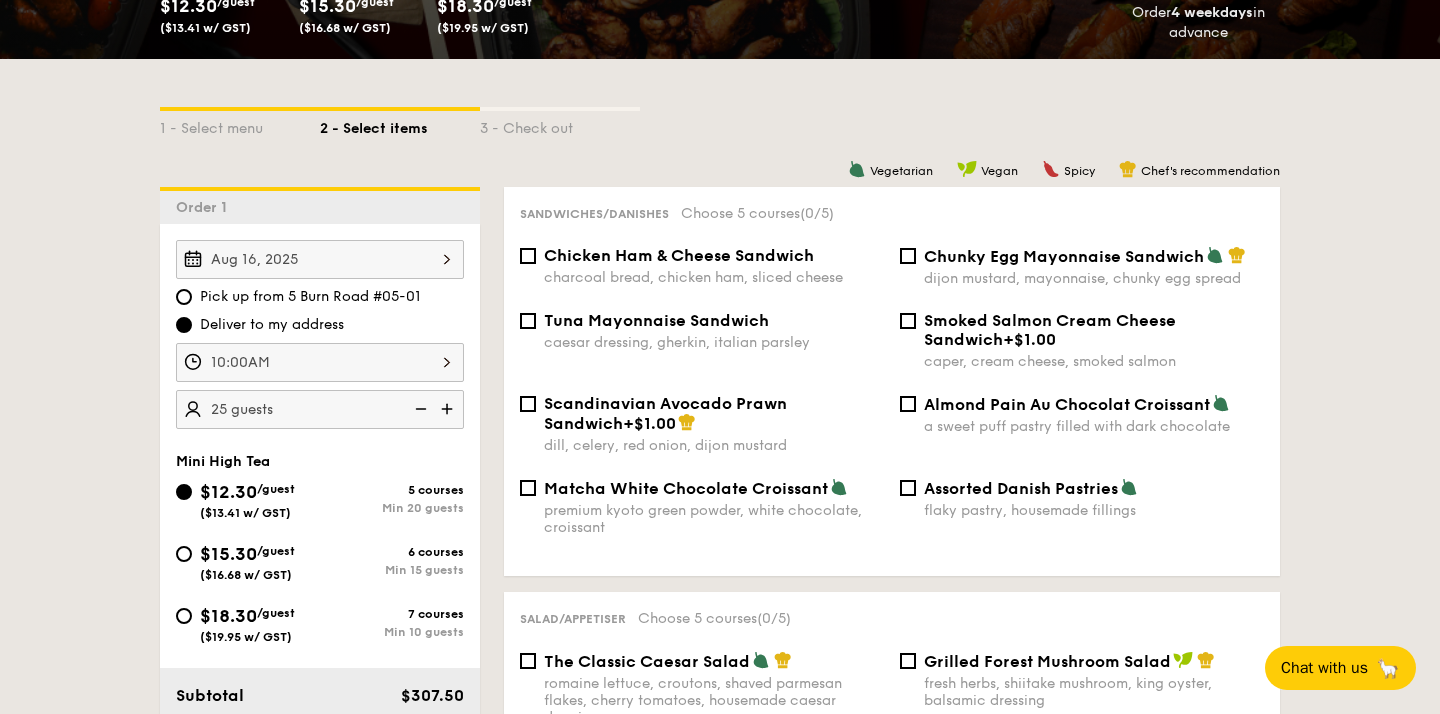 click at bounding box center [419, 409] 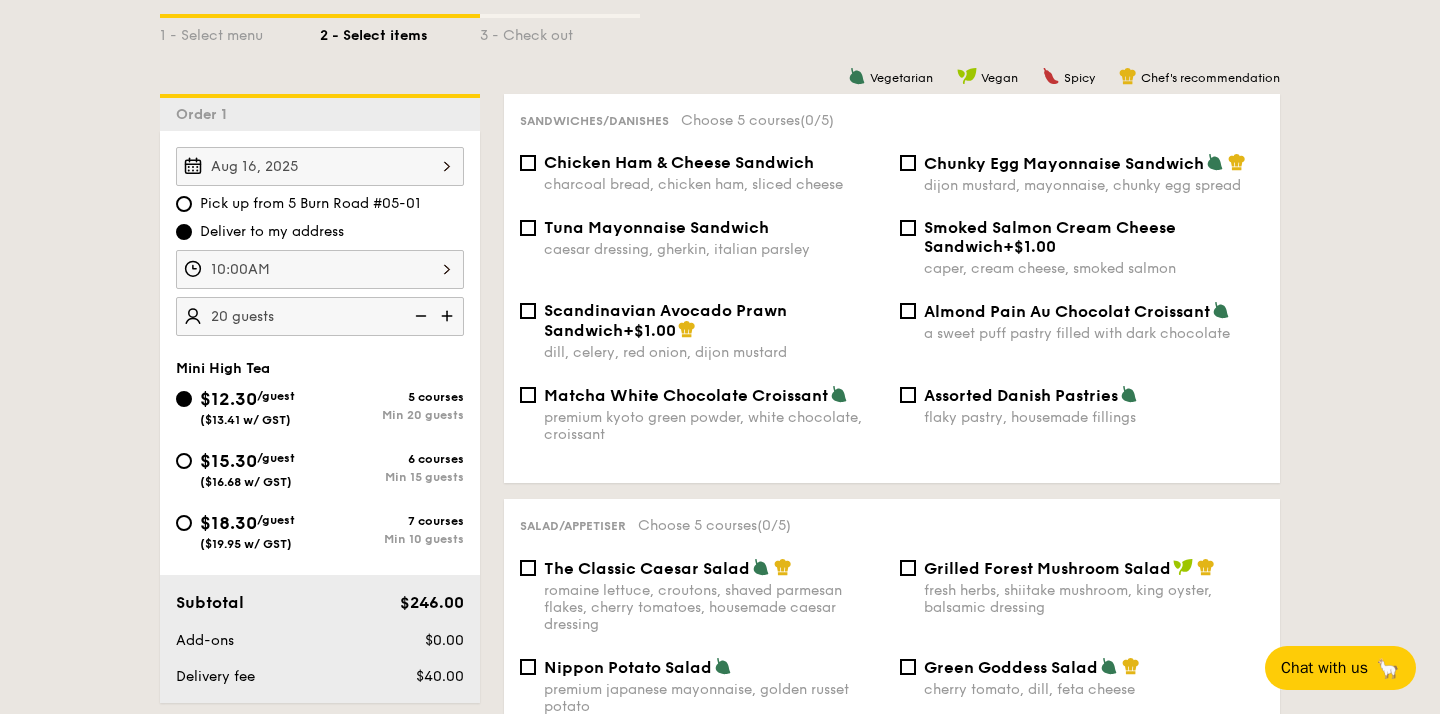 scroll, scrollTop: 467, scrollLeft: 0, axis: vertical 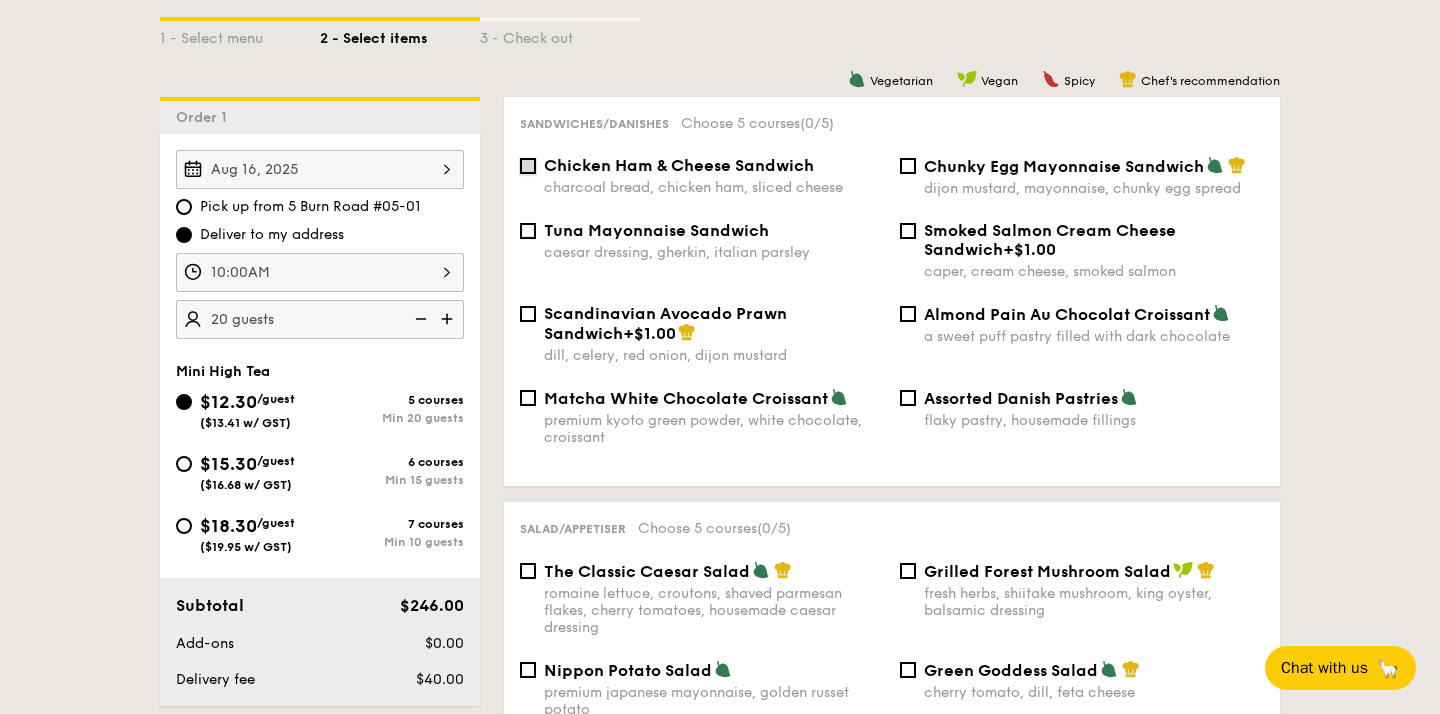 click on "Chicken Ham & Cheese Sandwich charcoal bread, chicken ham, sliced cheese" at bounding box center (528, 166) 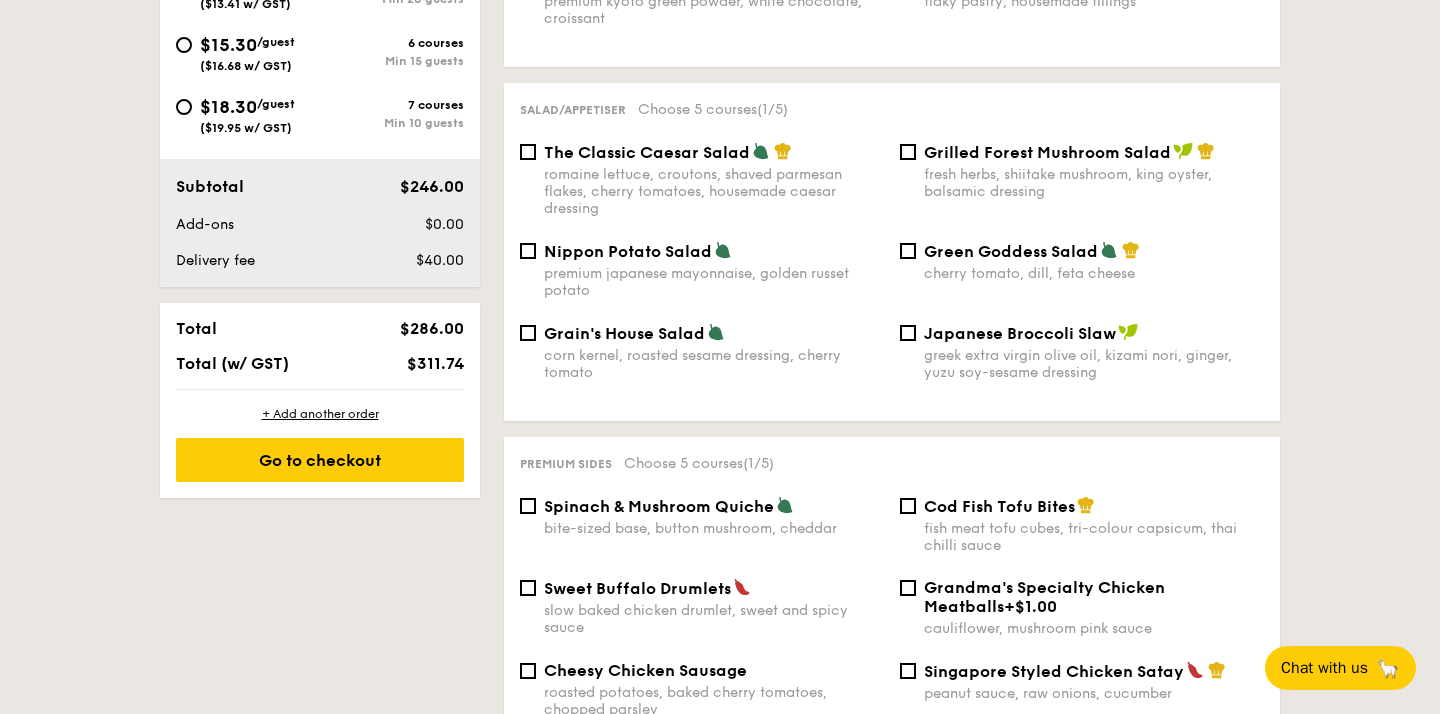 scroll, scrollTop: 1143, scrollLeft: 0, axis: vertical 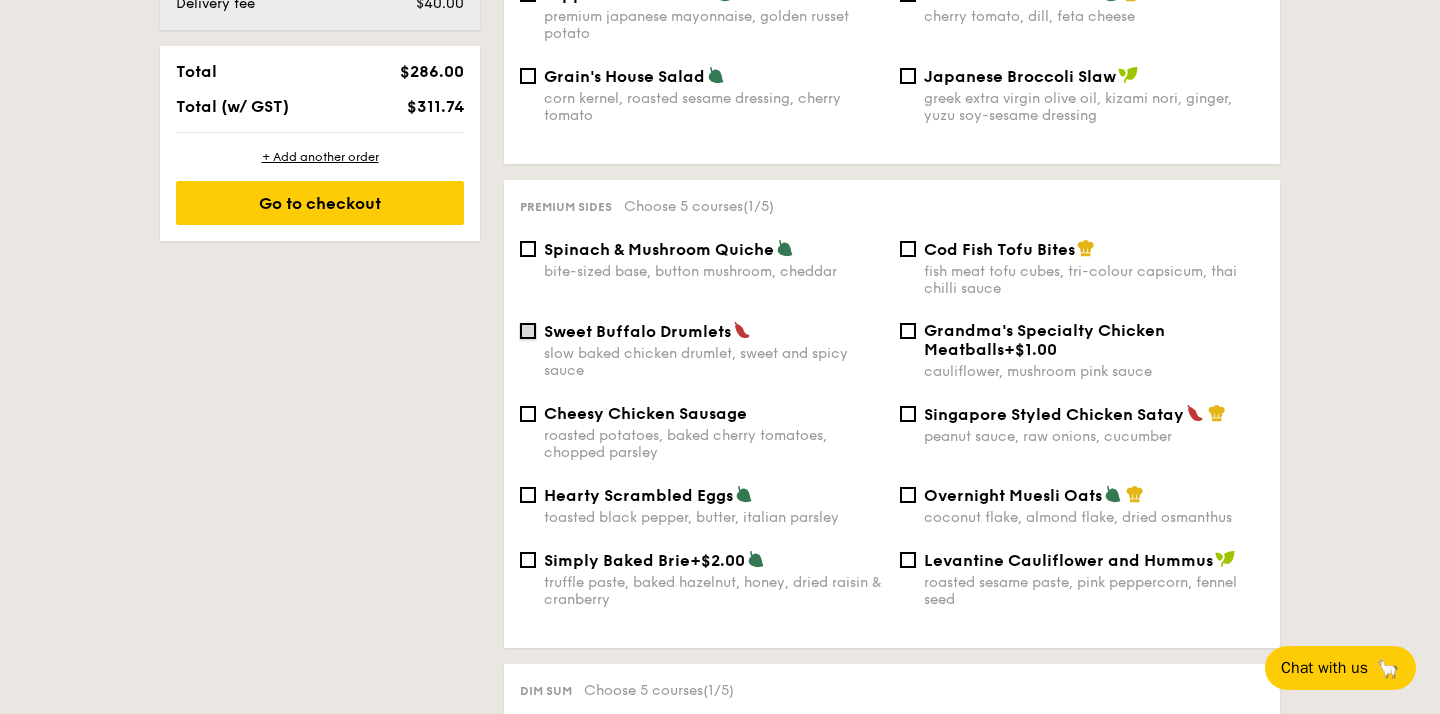 click on "Sweet Buffalo Drumlets slow baked chicken drumlet, sweet and spicy sauce" at bounding box center [528, 331] 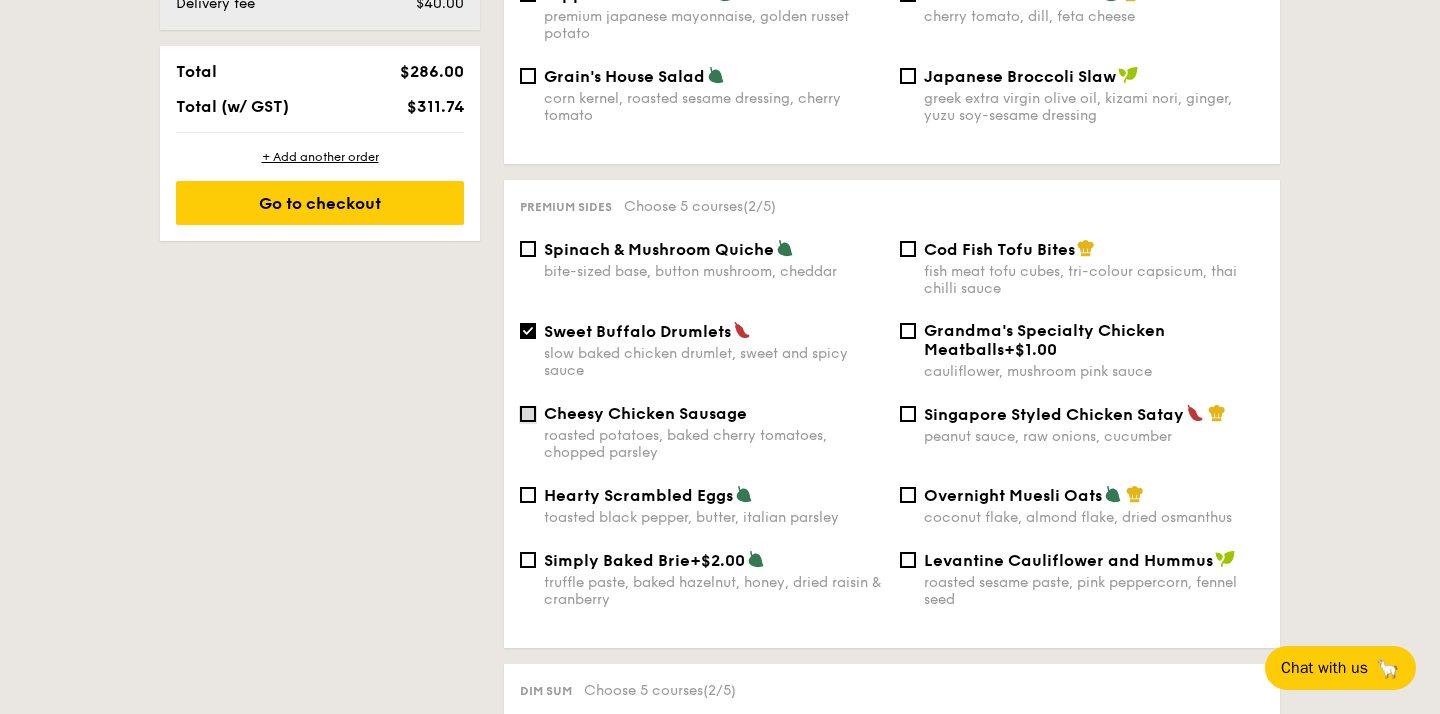 click on "Cheesy Chicken Sausage roasted potatoes, baked cherry tomatoes, chopped parsley" at bounding box center [528, 414] 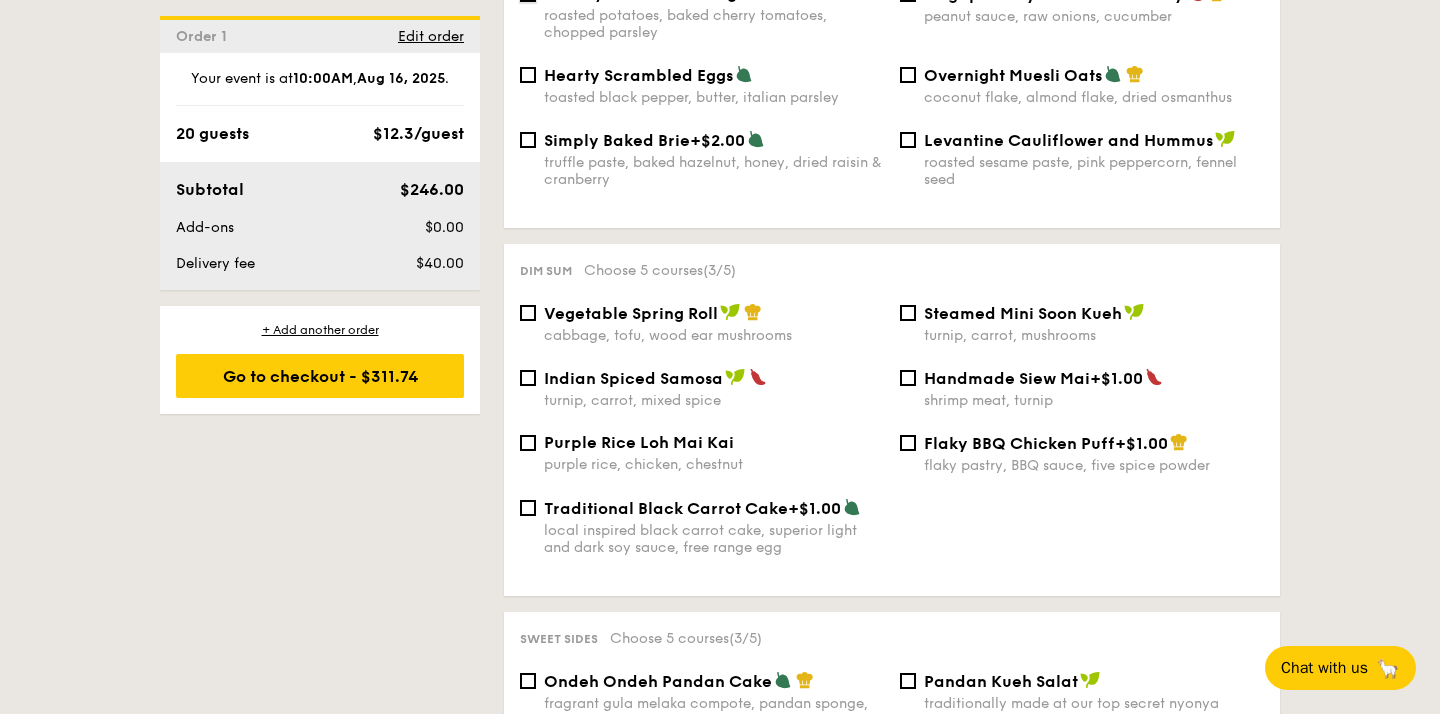 scroll, scrollTop: 1567, scrollLeft: 0, axis: vertical 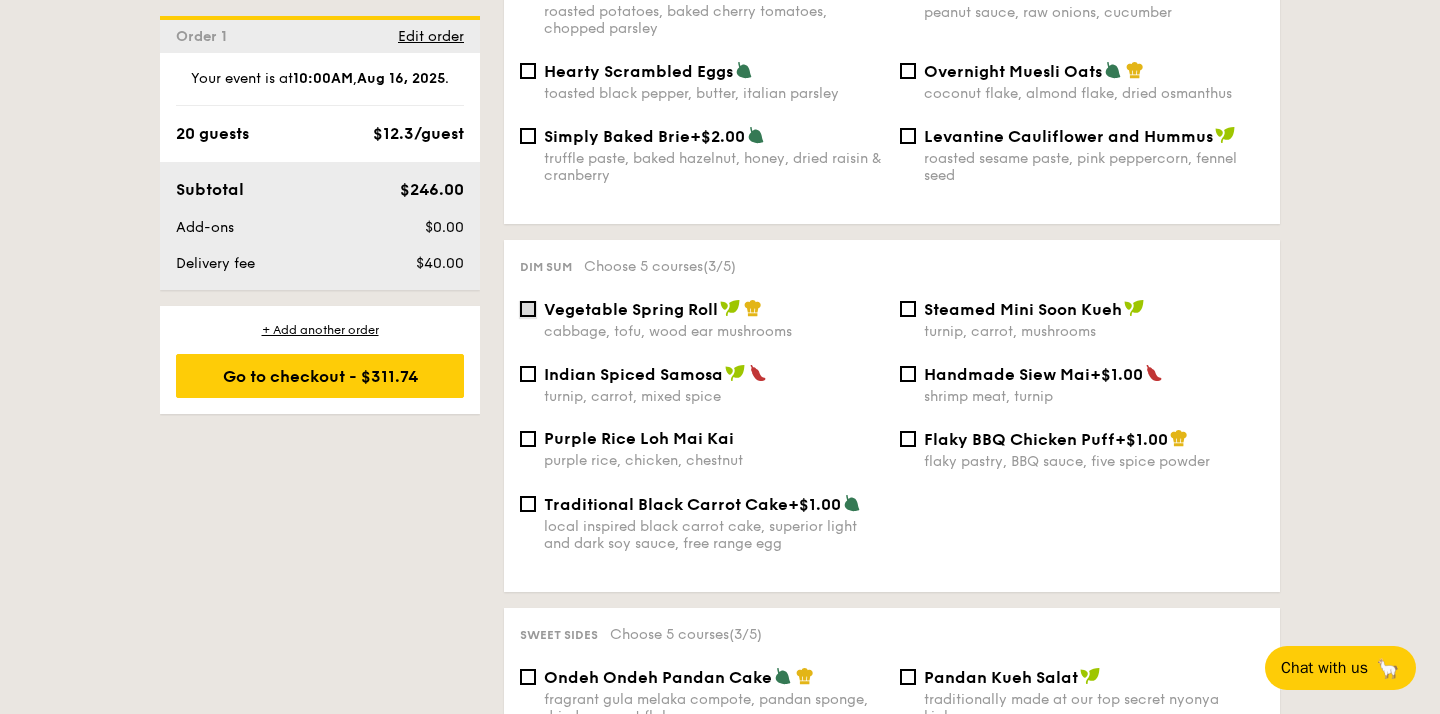 click on "Vegetable Spring Roll cabbage, tofu, wood ear mushrooms" at bounding box center [528, 309] 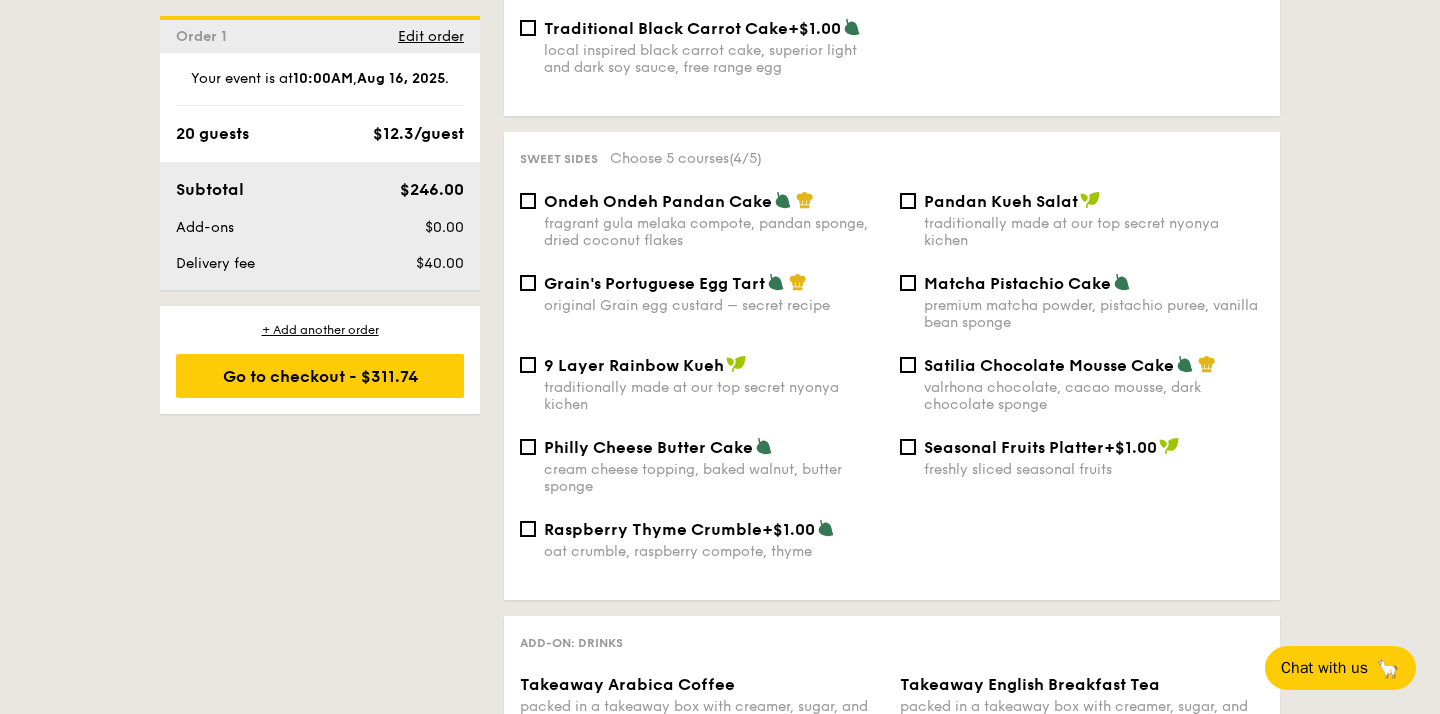 scroll, scrollTop: 2051, scrollLeft: 0, axis: vertical 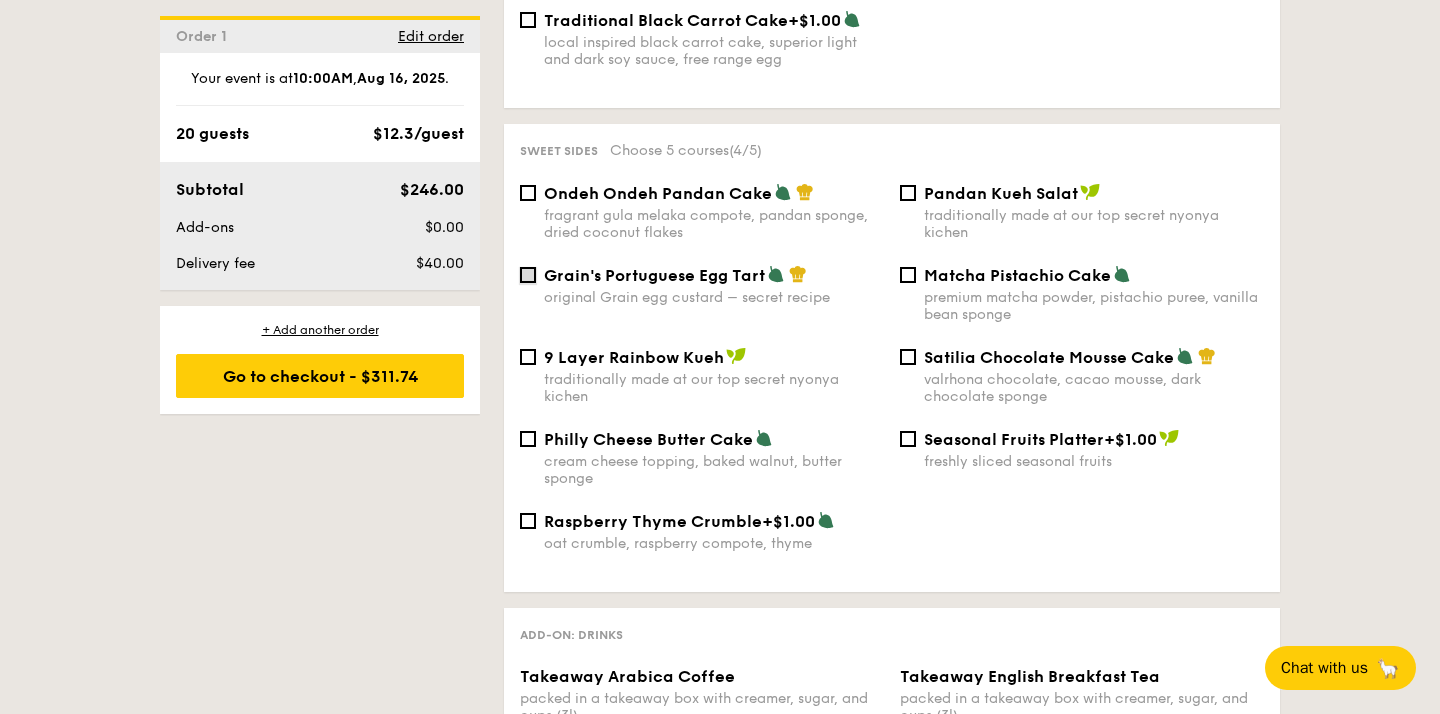 click on "Grain's Portuguese Egg Tart original Grain egg custard – secret recipe" at bounding box center [528, 275] 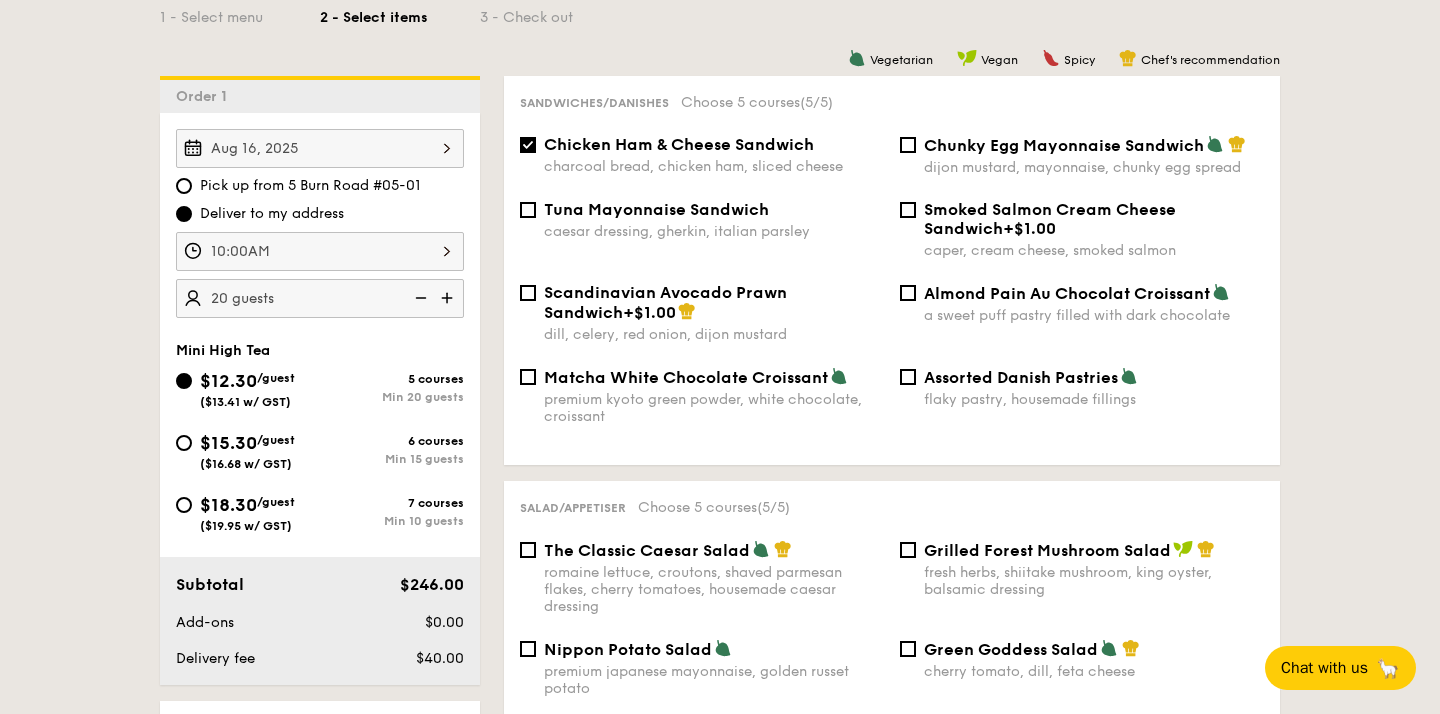 scroll, scrollTop: 486, scrollLeft: 0, axis: vertical 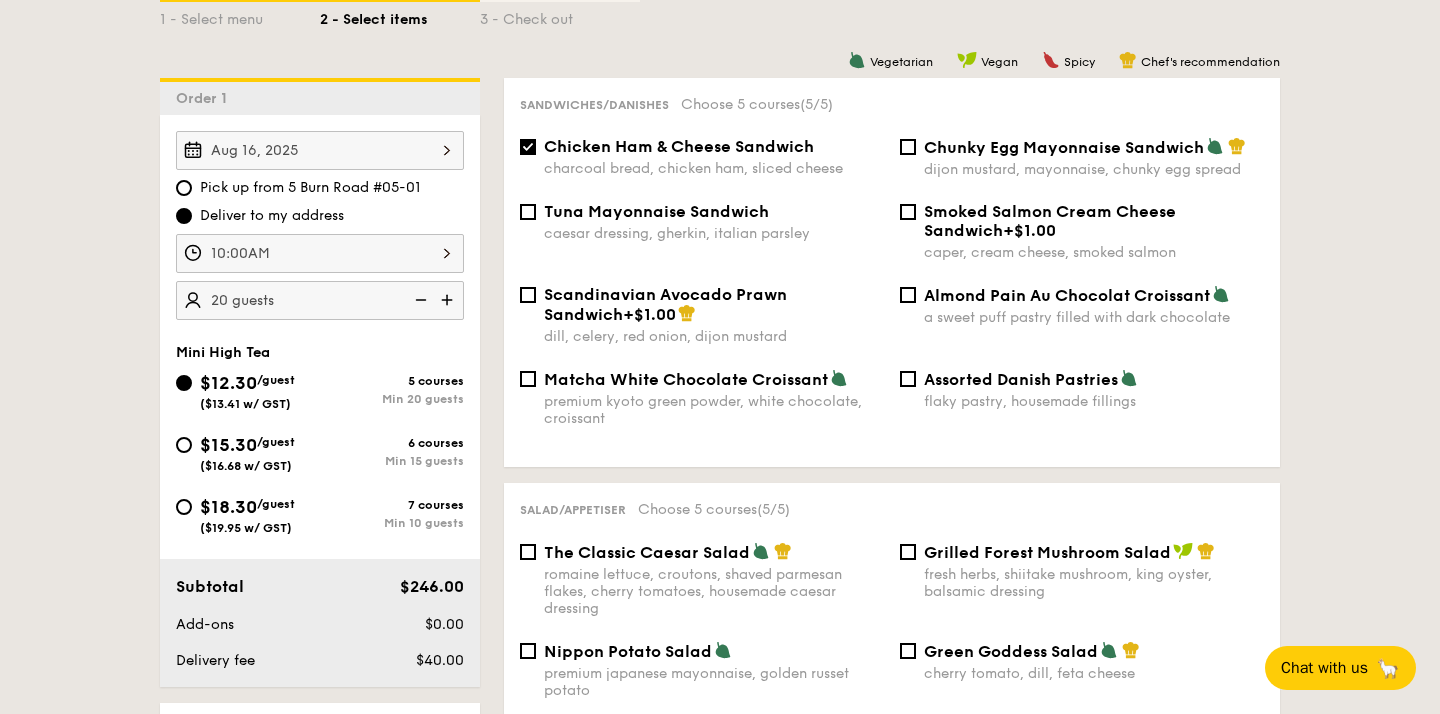 click at bounding box center (449, 300) 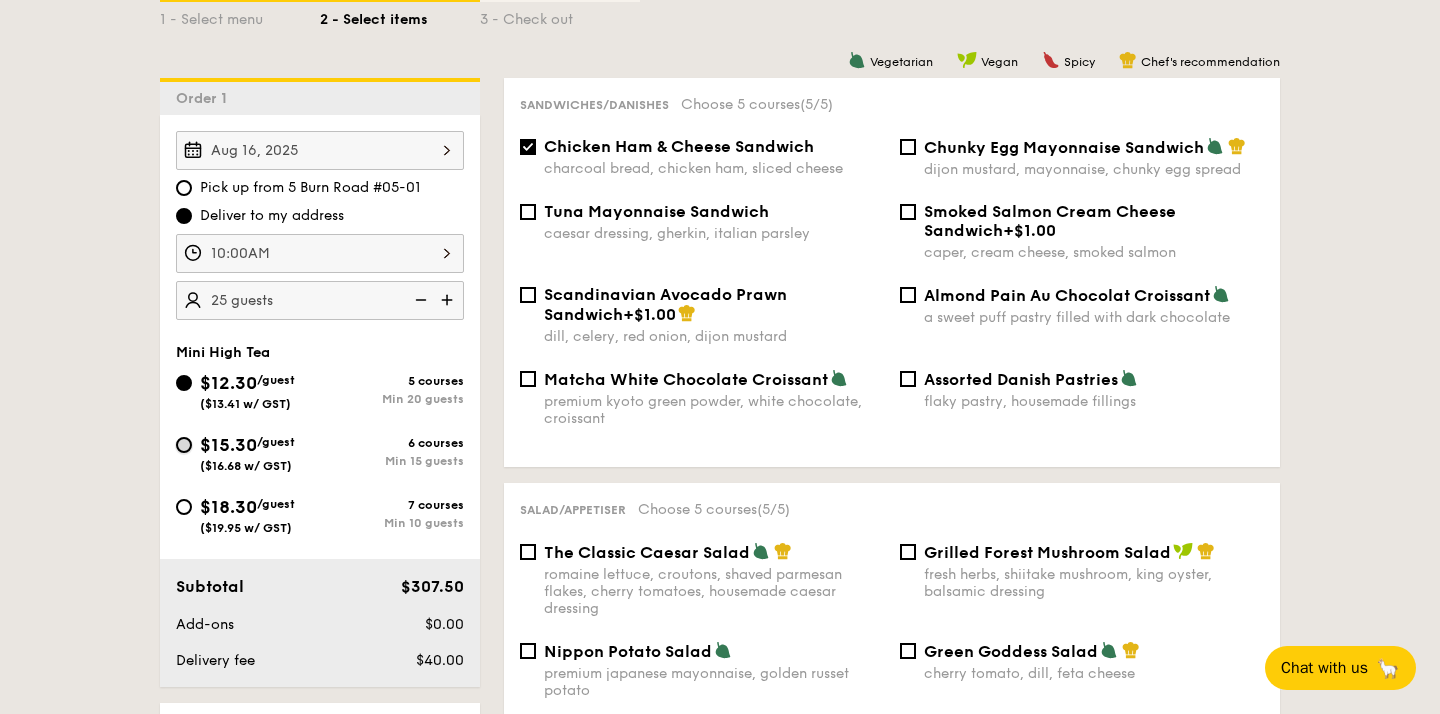 click on "$15.30
/guest
($16.68 w/ GST)
6 courses
Min 15 guests" at bounding box center (184, 445) 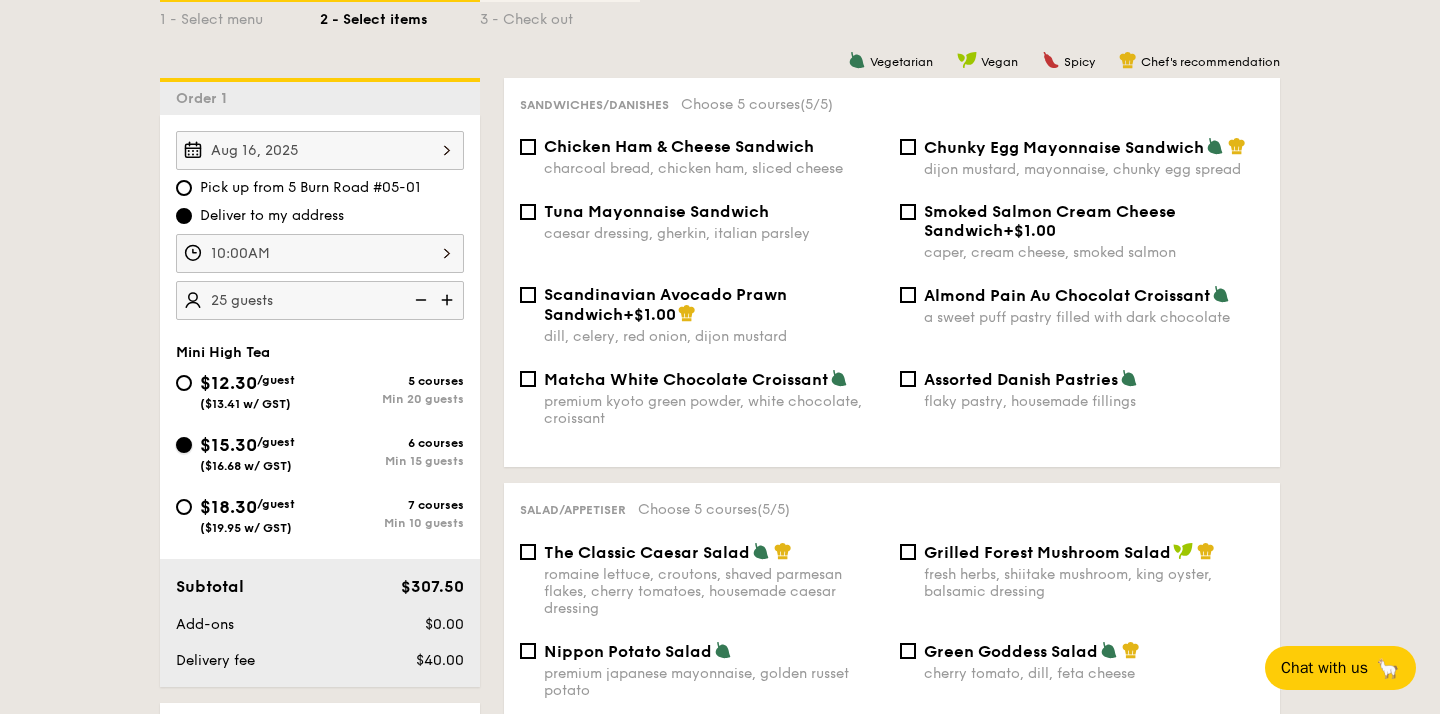 checkbox on "false" 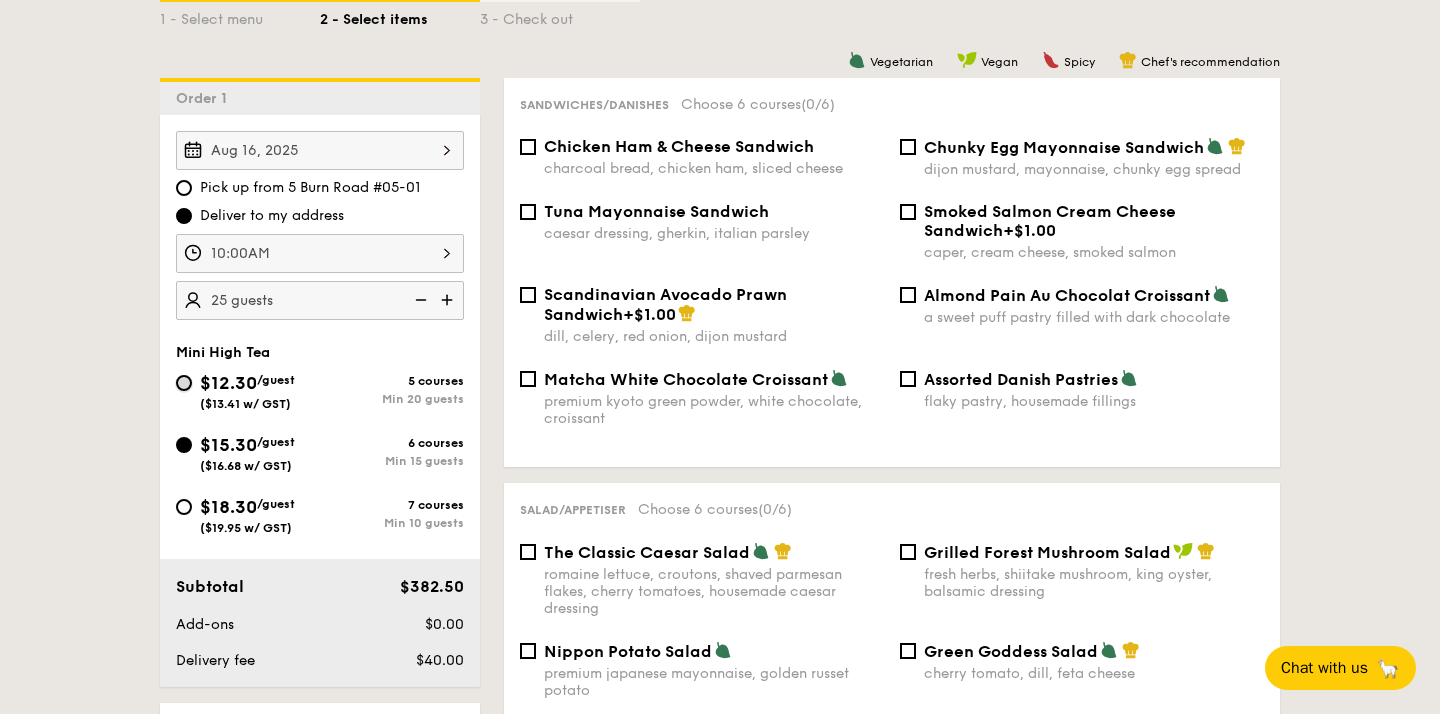 click on "$12.30
/guest
($13.41 w/ GST)
5 courses
Min 20 guests" at bounding box center [184, 383] 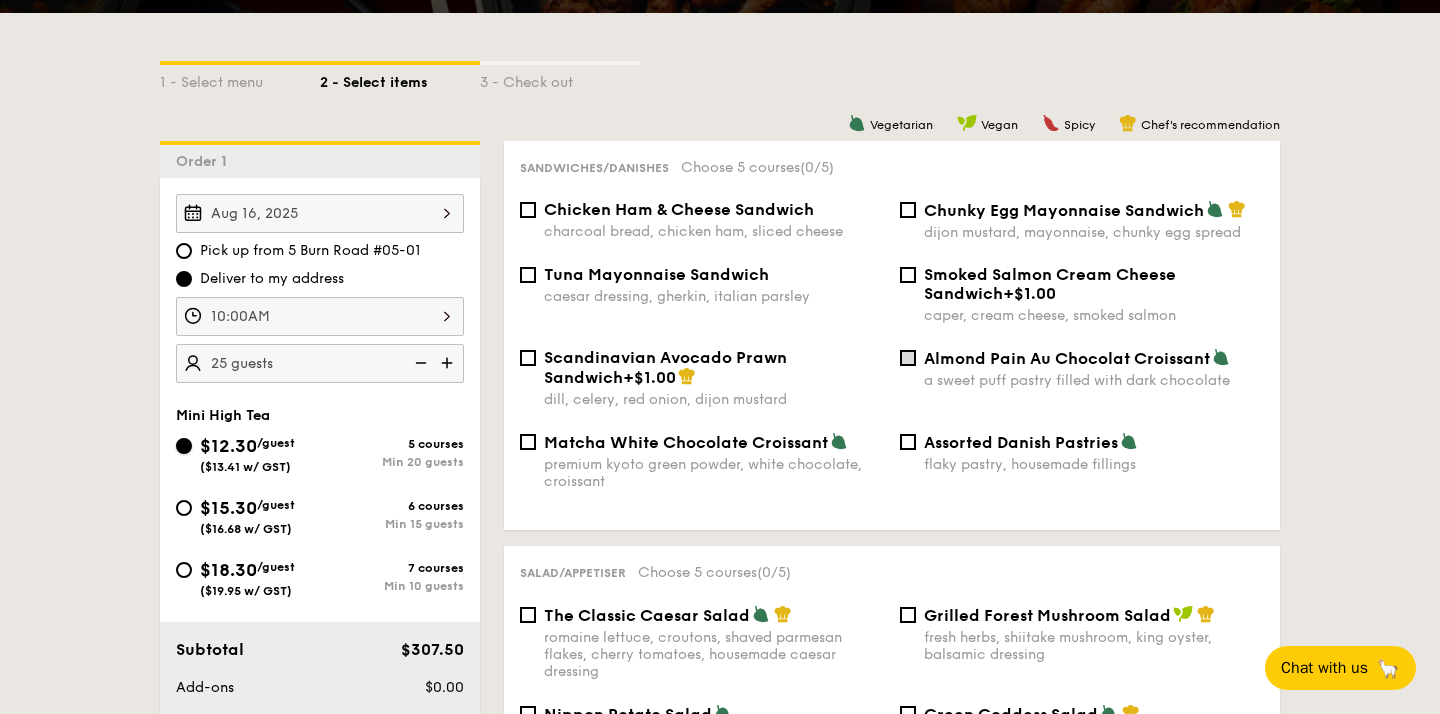 scroll, scrollTop: 412, scrollLeft: 0, axis: vertical 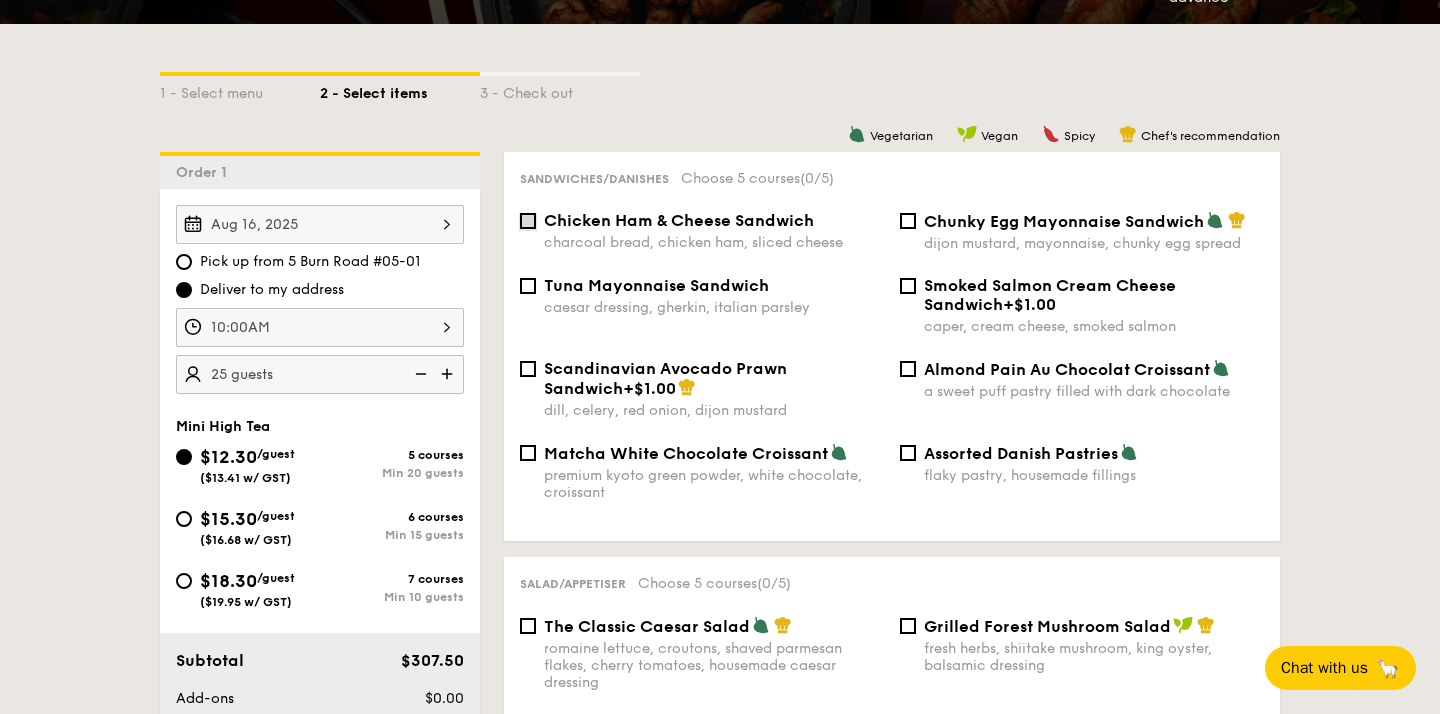 click on "Chicken Ham & Cheese Sandwich charcoal bread, chicken ham, sliced cheese" at bounding box center (528, 221) 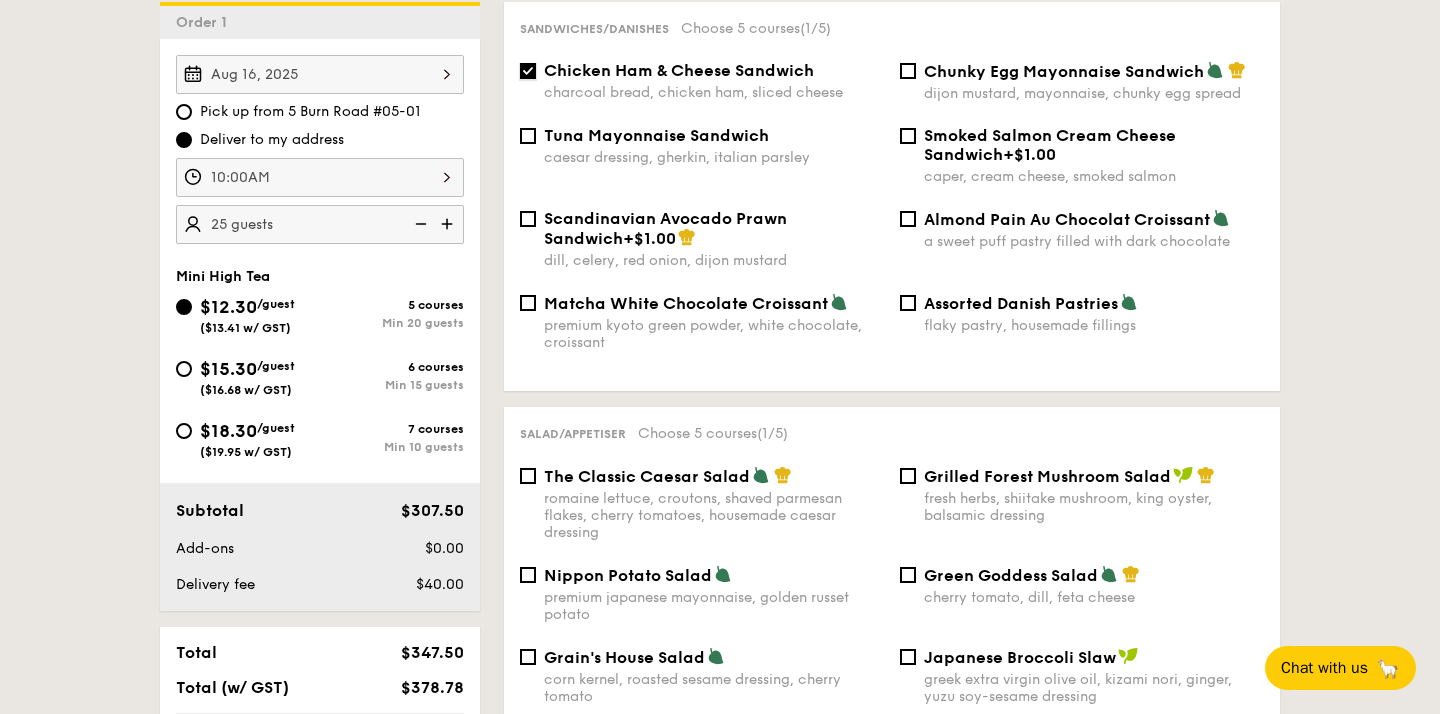 scroll, scrollTop: 772, scrollLeft: 0, axis: vertical 